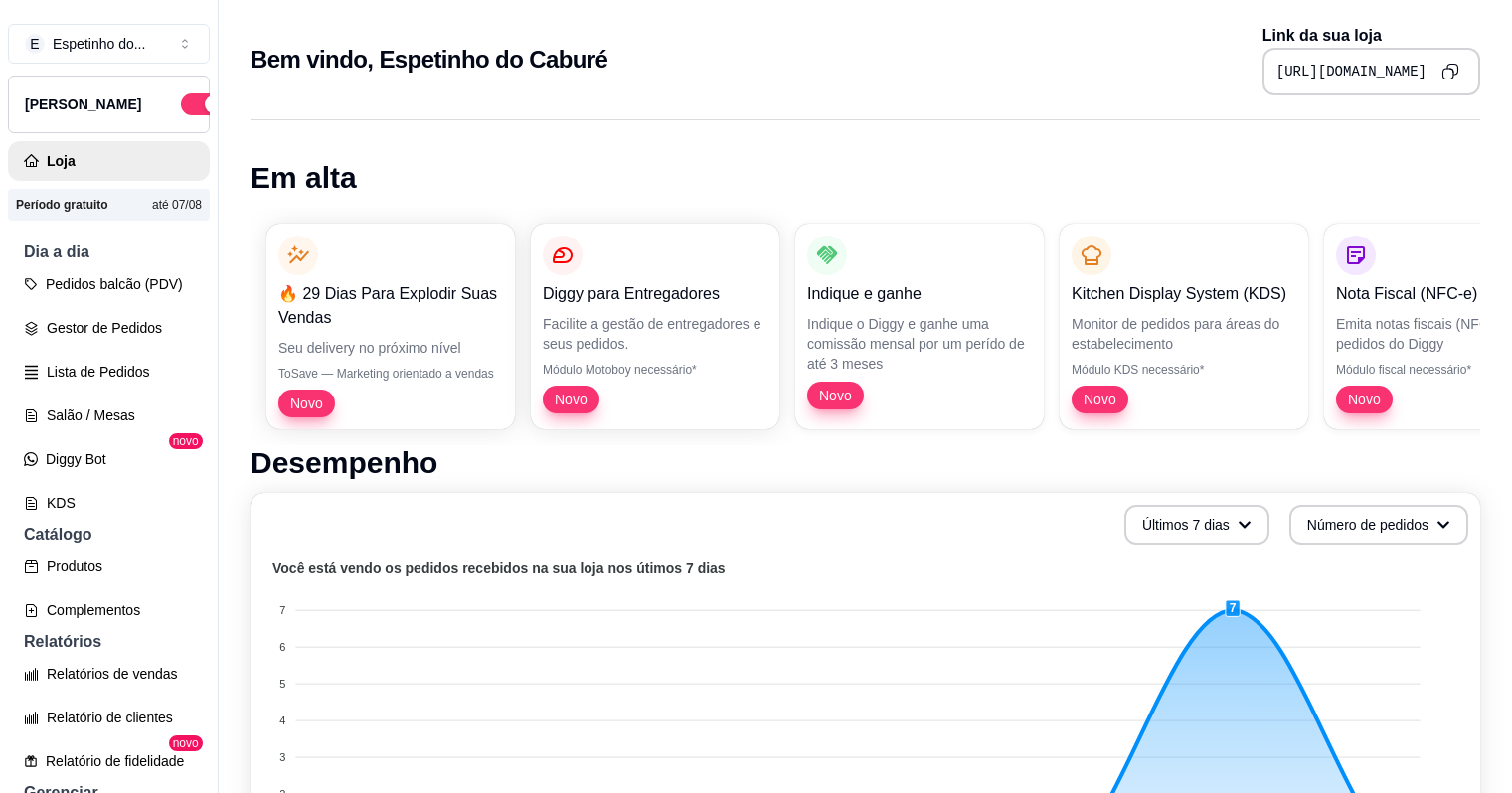 scroll, scrollTop: 0, scrollLeft: 0, axis: both 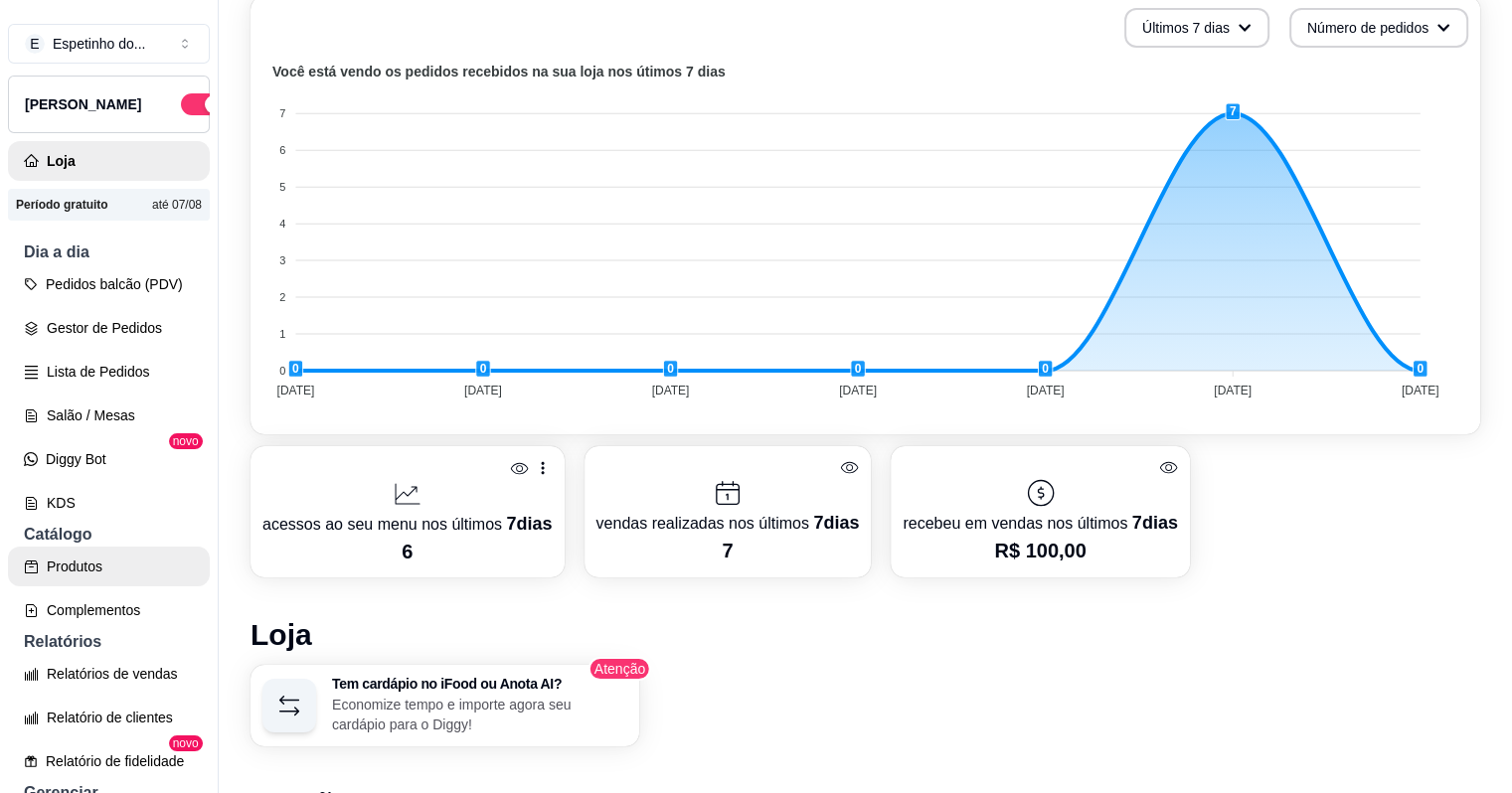 click on "Produtos" at bounding box center (108, 566) 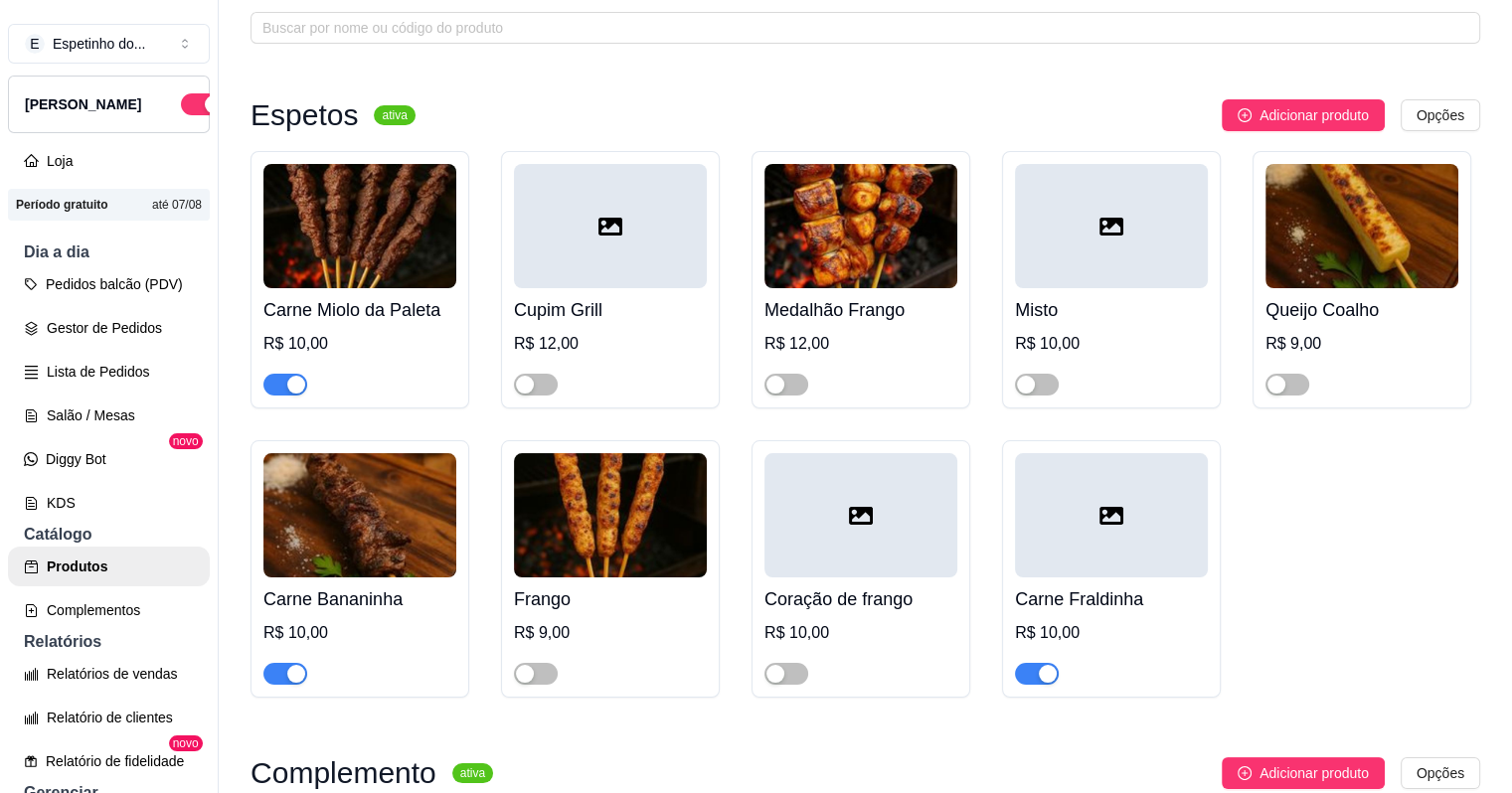 scroll, scrollTop: 199, scrollLeft: 0, axis: vertical 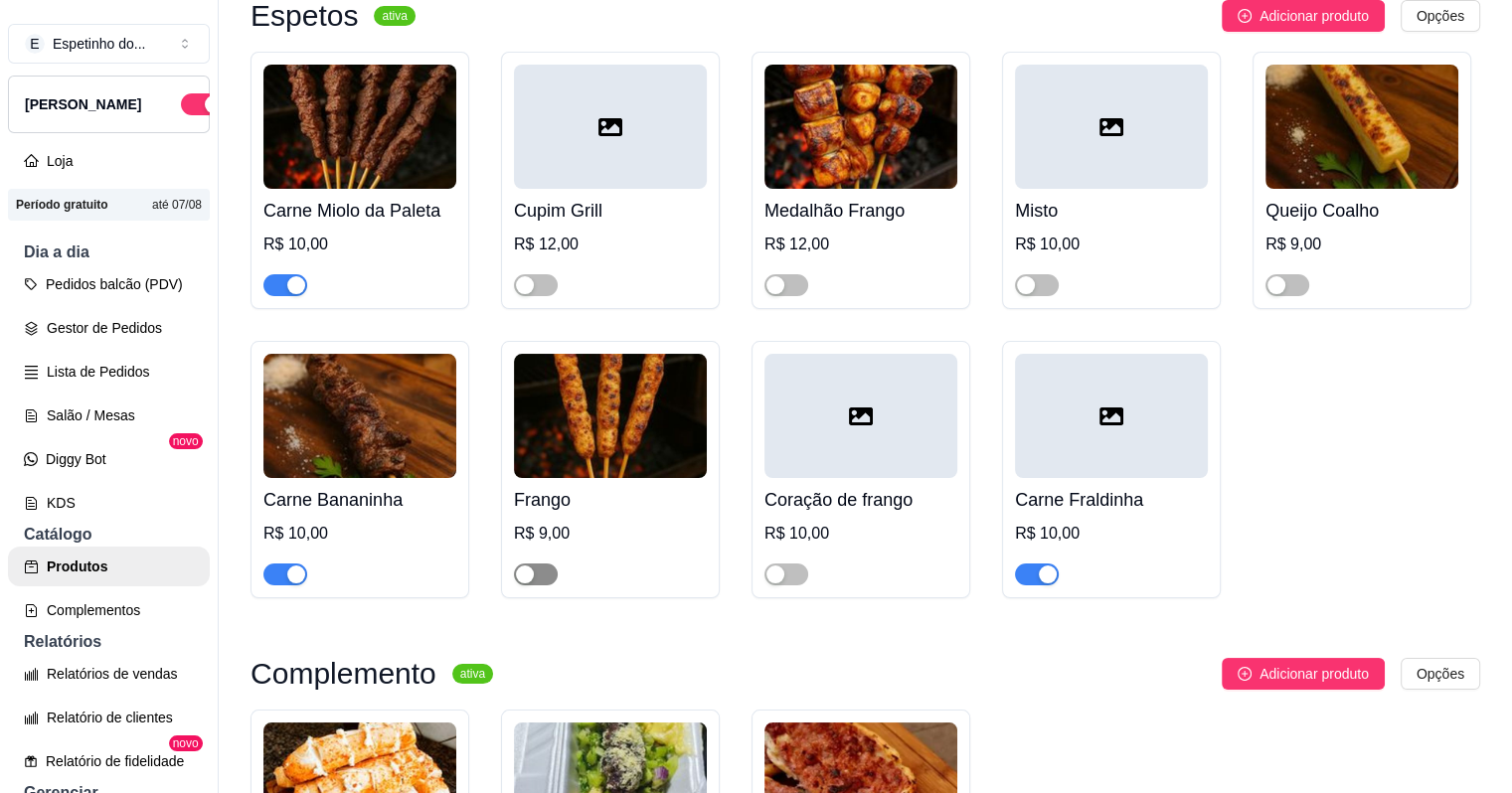 click at bounding box center (525, 574) 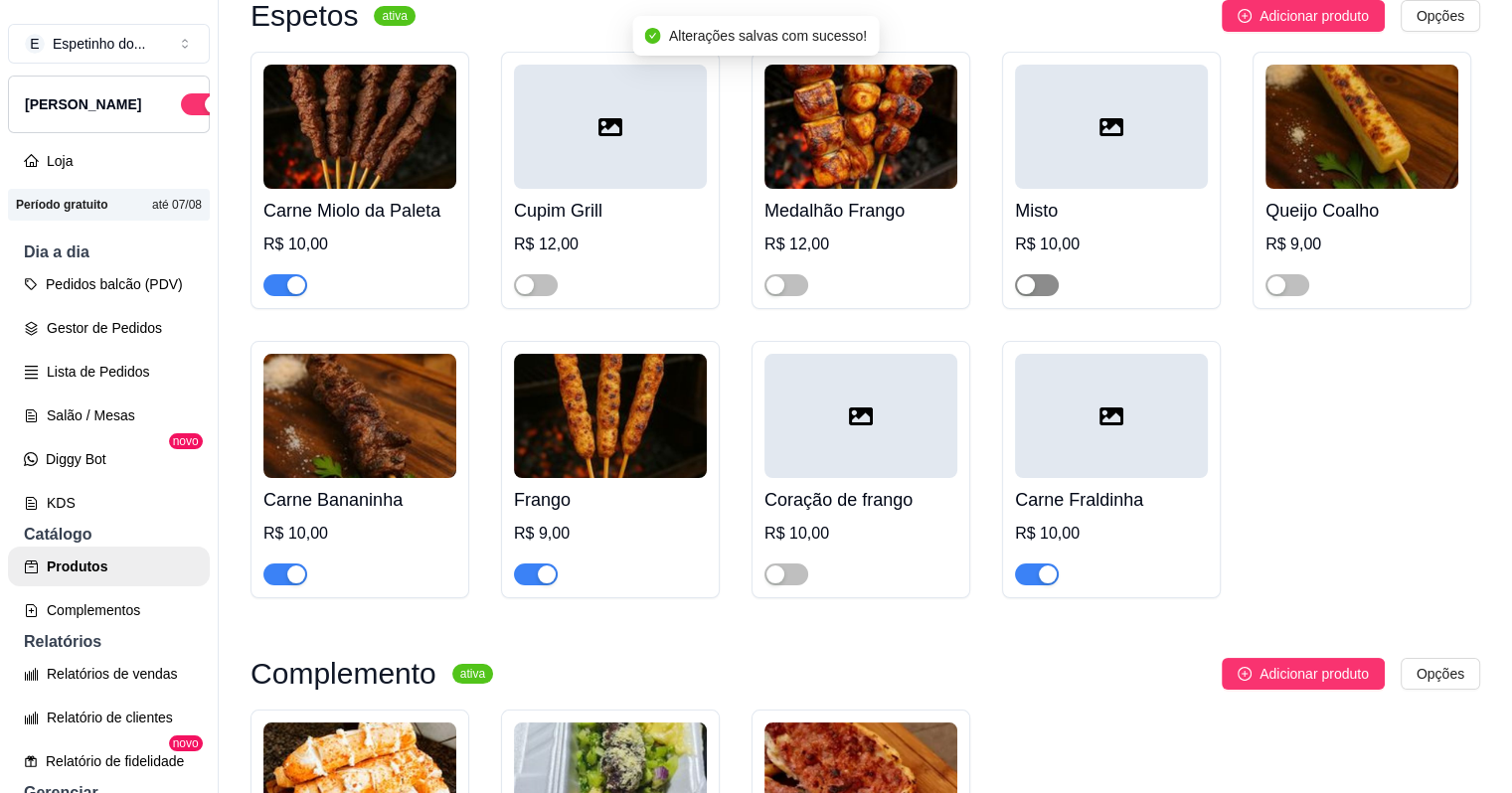click at bounding box center [1026, 285] 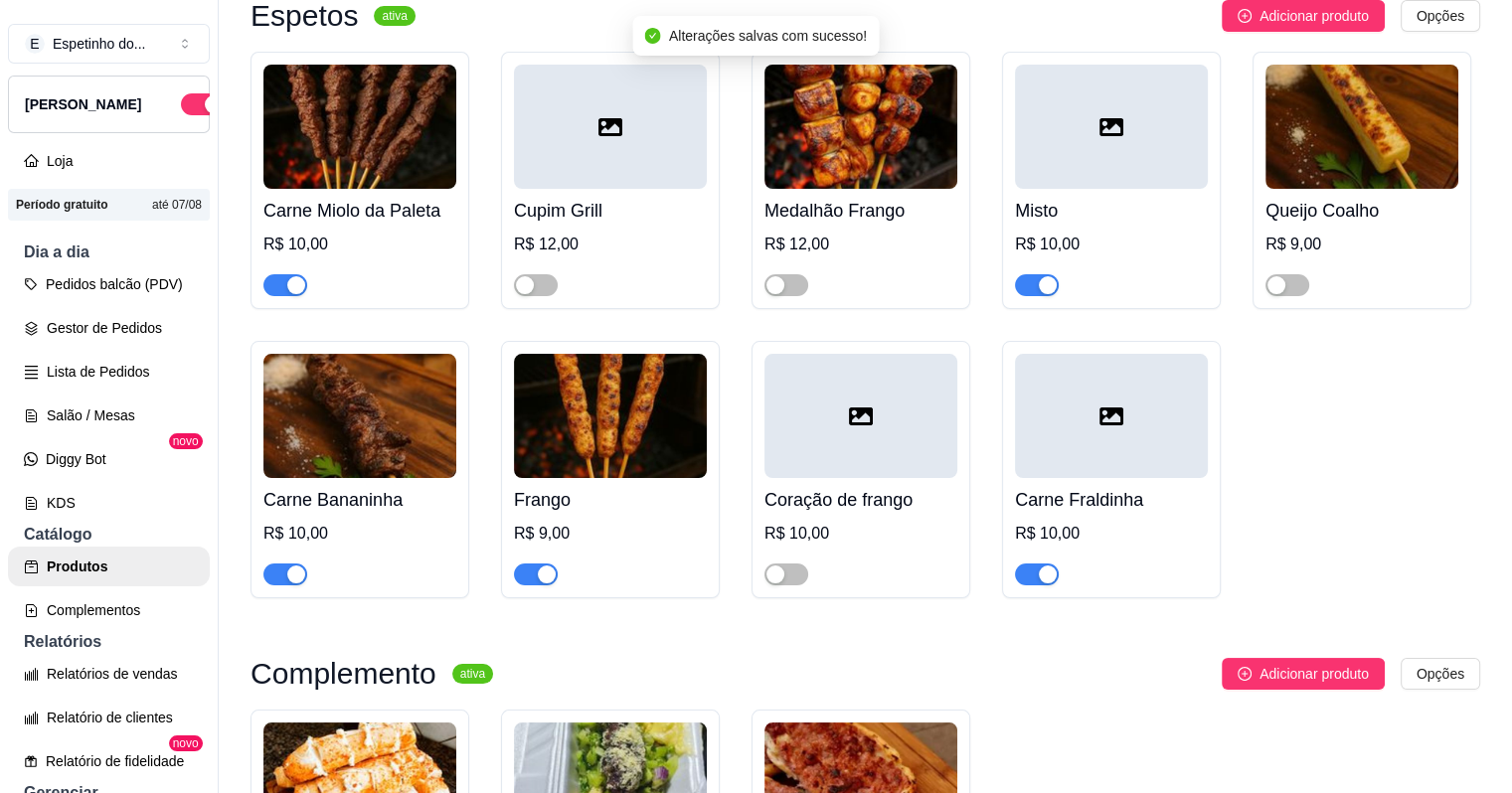 drag, startPoint x: 537, startPoint y: 289, endPoint x: 658, endPoint y: 300, distance: 121.498971 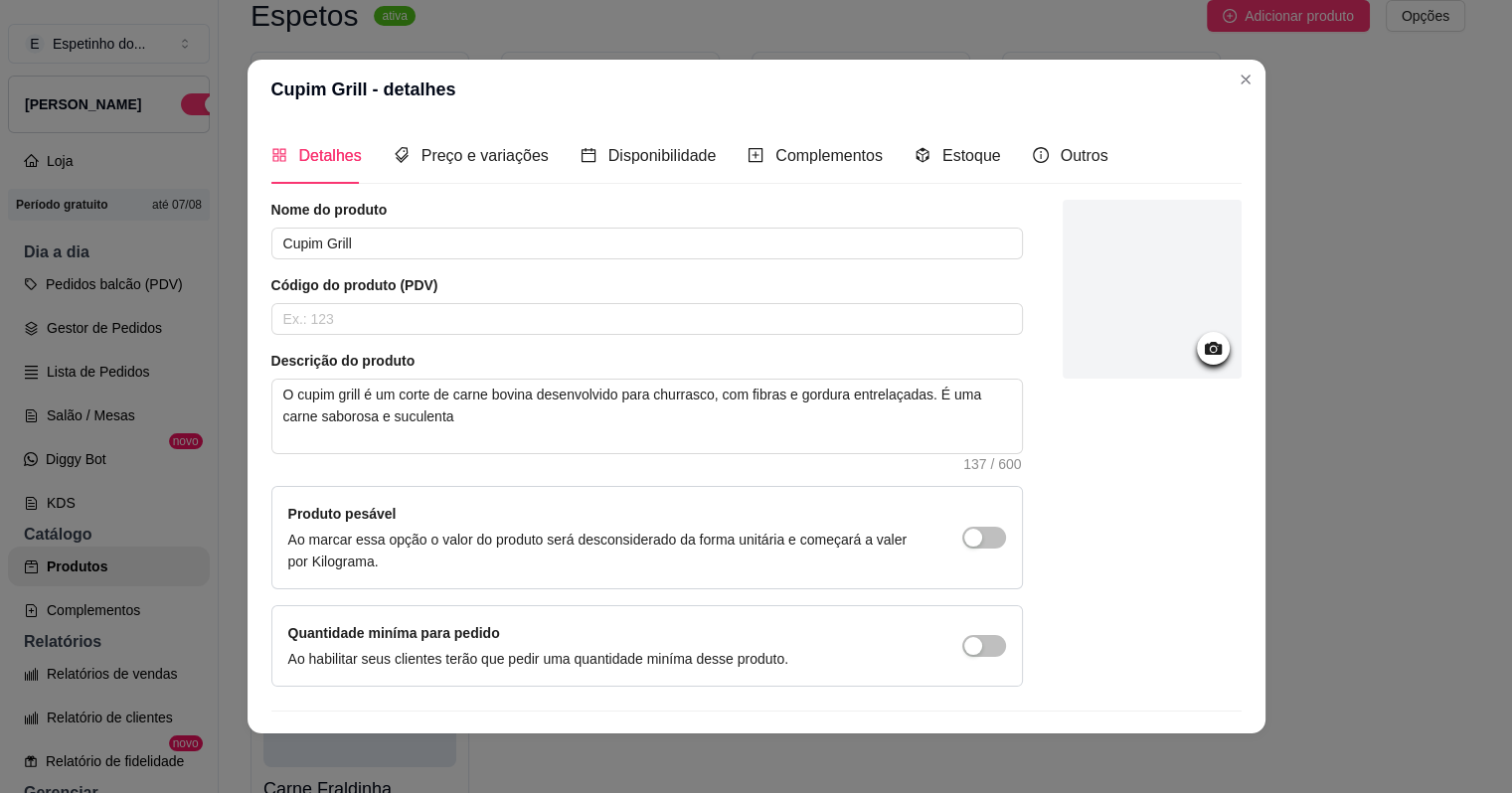 type 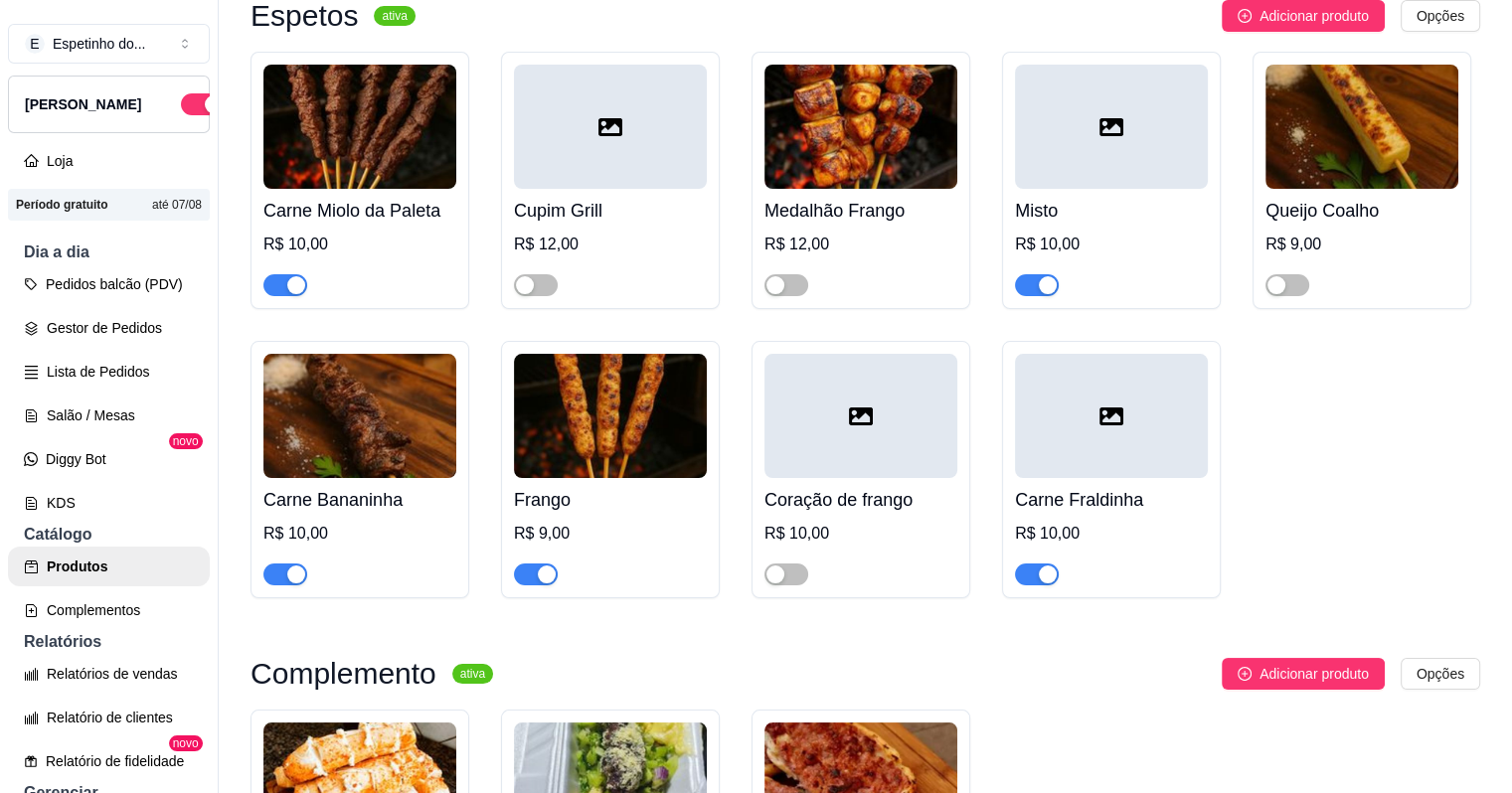 click at bounding box center [775, 285] 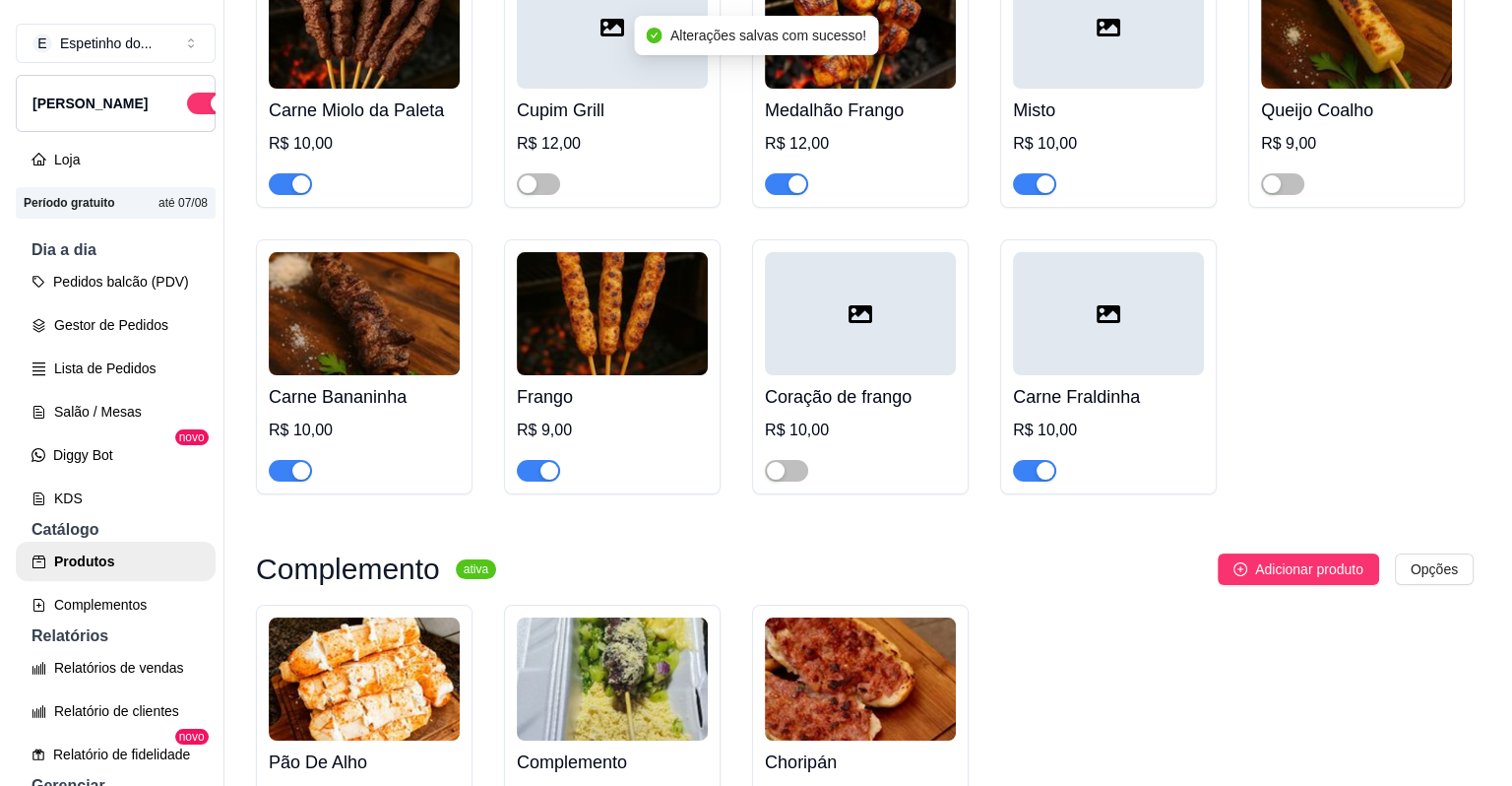 scroll, scrollTop: 0, scrollLeft: 0, axis: both 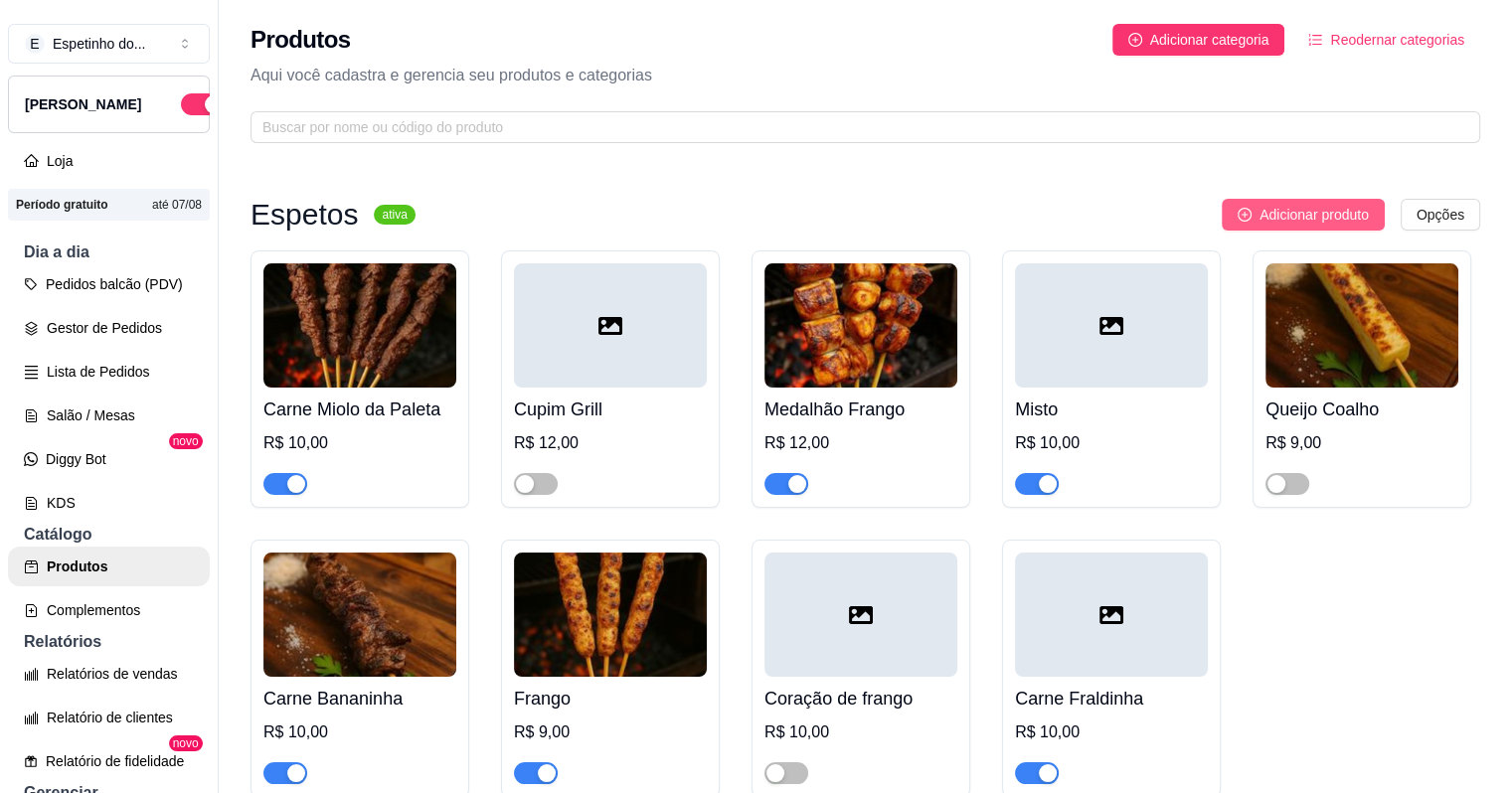 click on "Adicionar produto" at bounding box center [1314, 215] 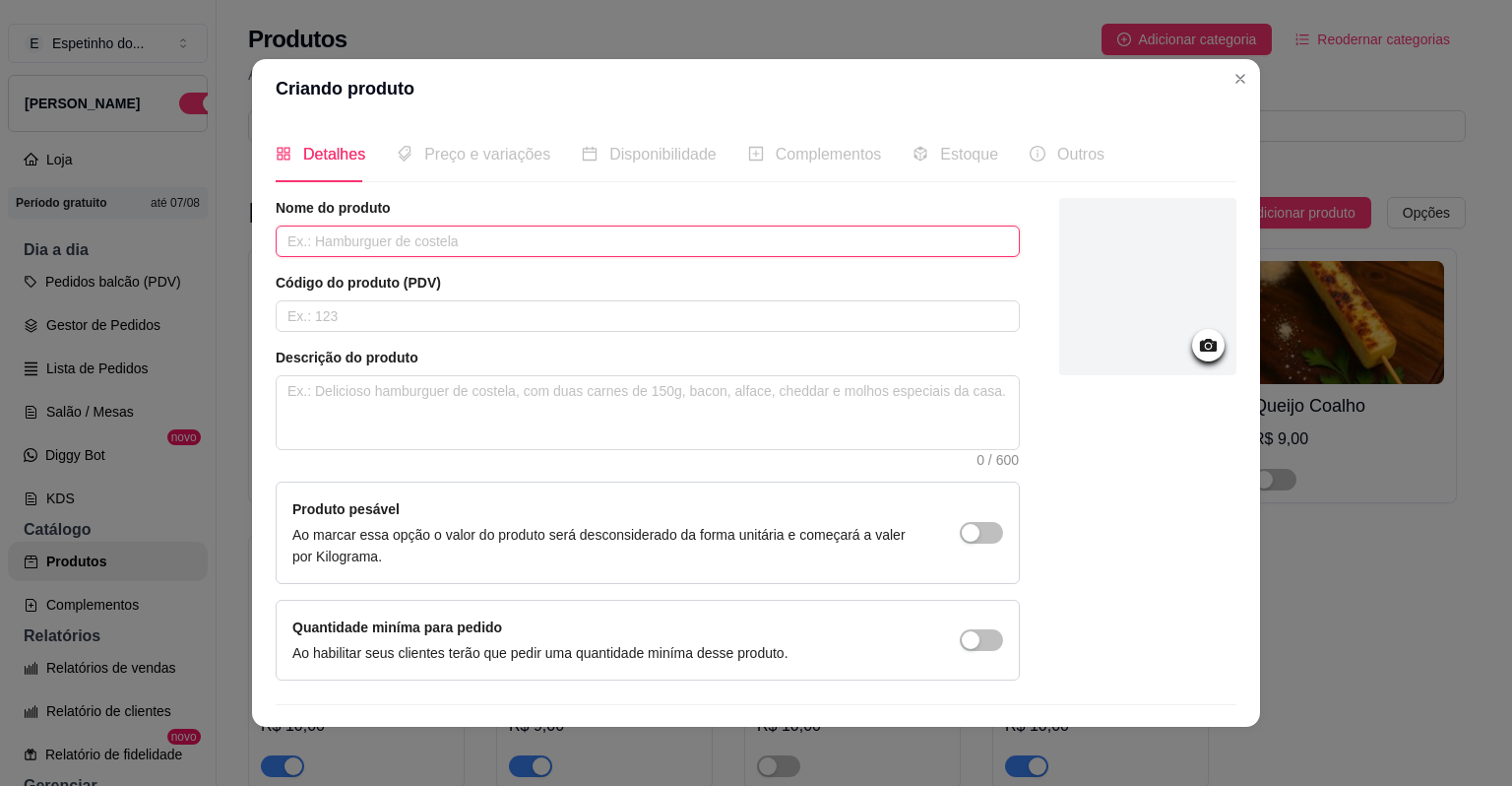 click at bounding box center (648, 241) 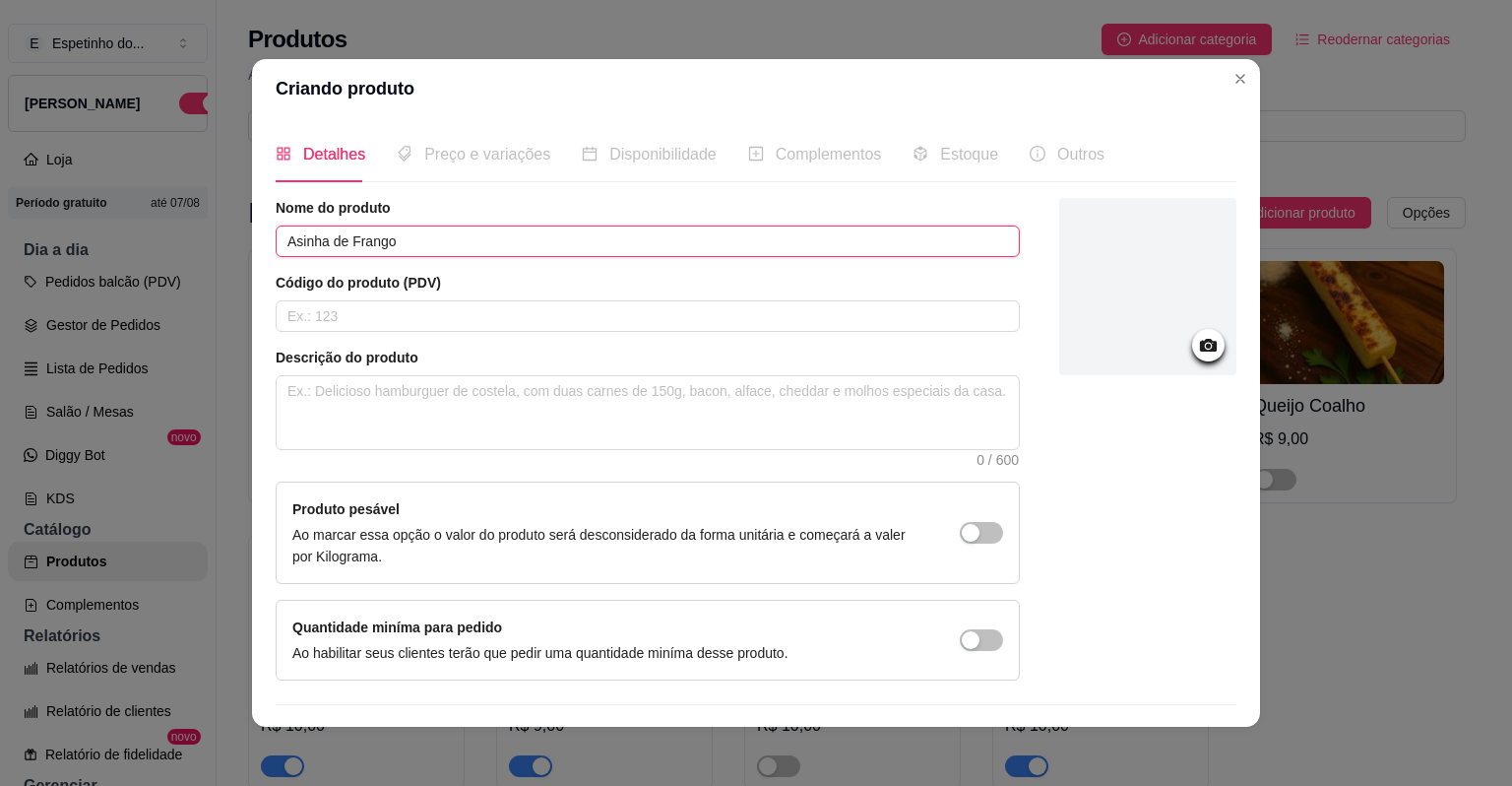 type on "Asinha de Frango" 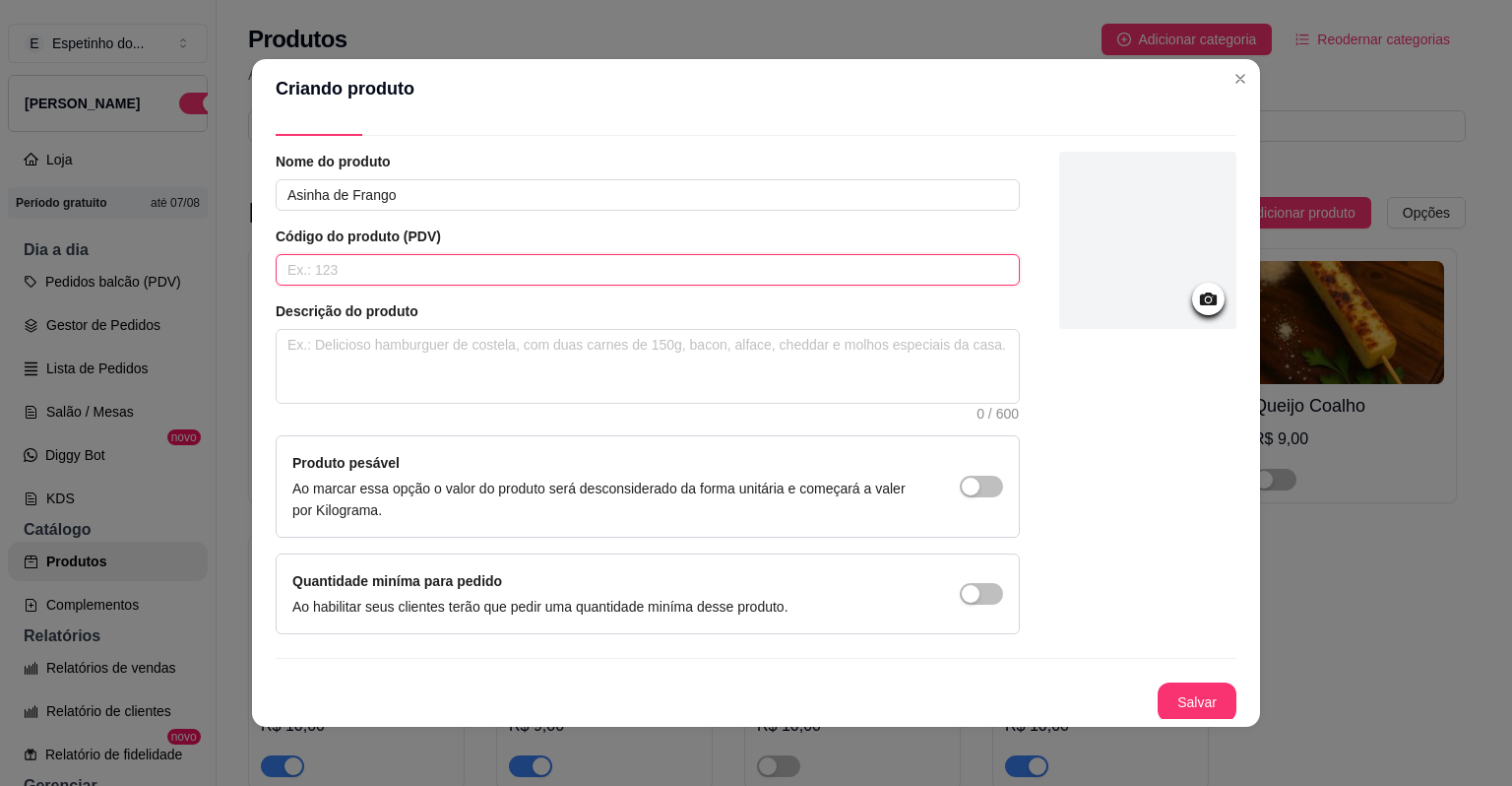 scroll, scrollTop: 0, scrollLeft: 0, axis: both 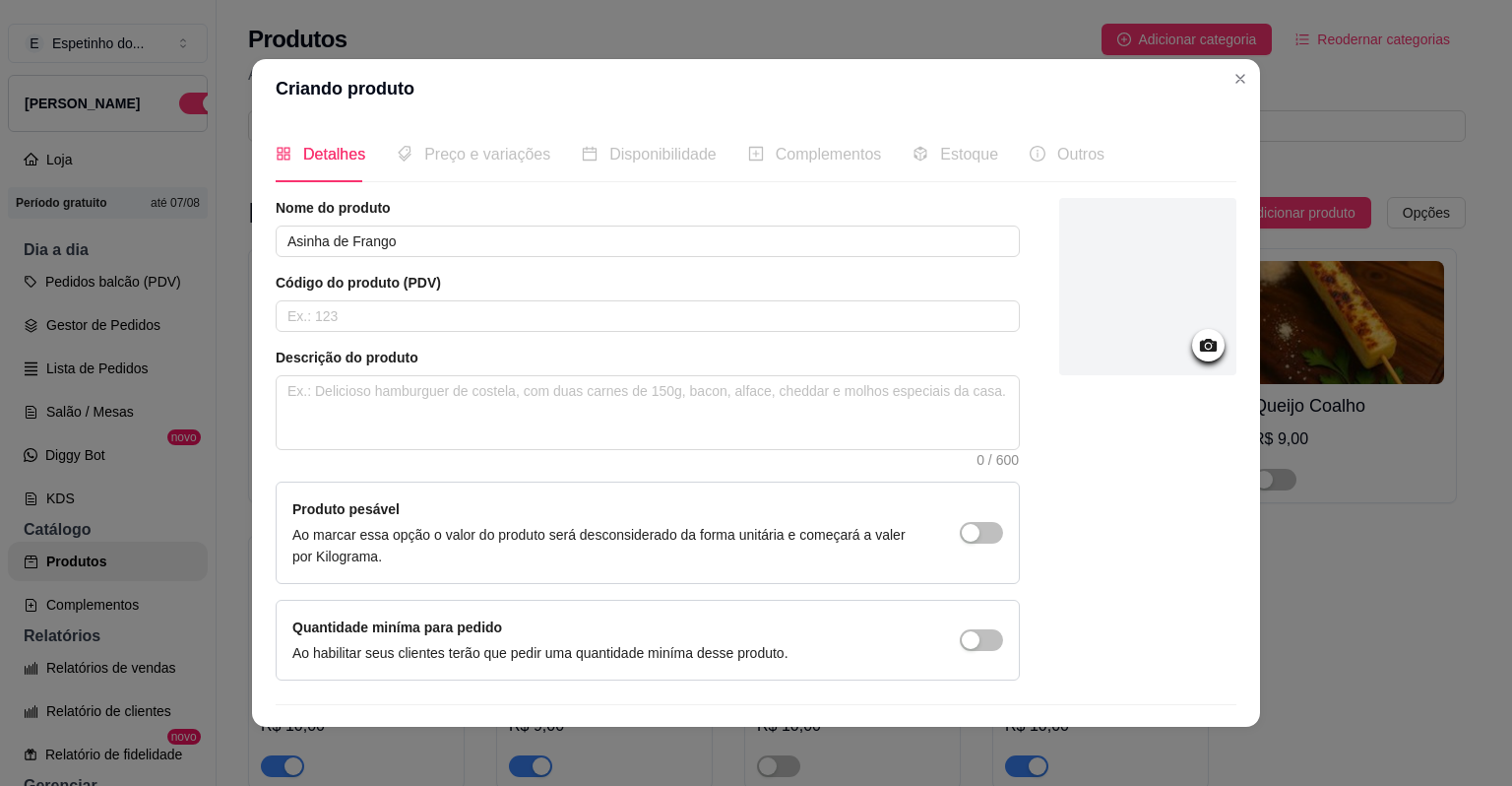 click on "Preço e variações" at bounding box center [487, 154] 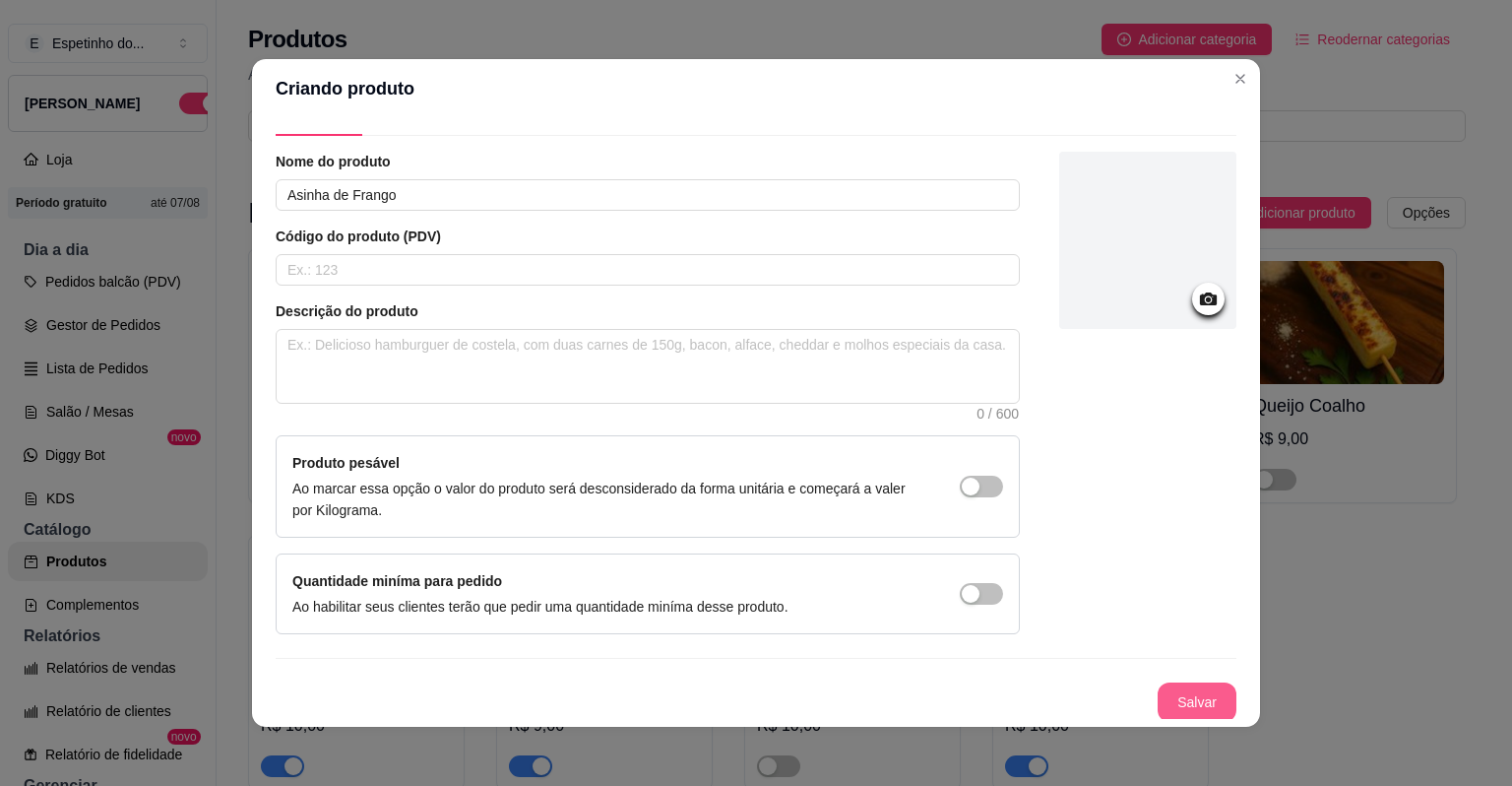 click on "Salvar" at bounding box center (1197, 702) 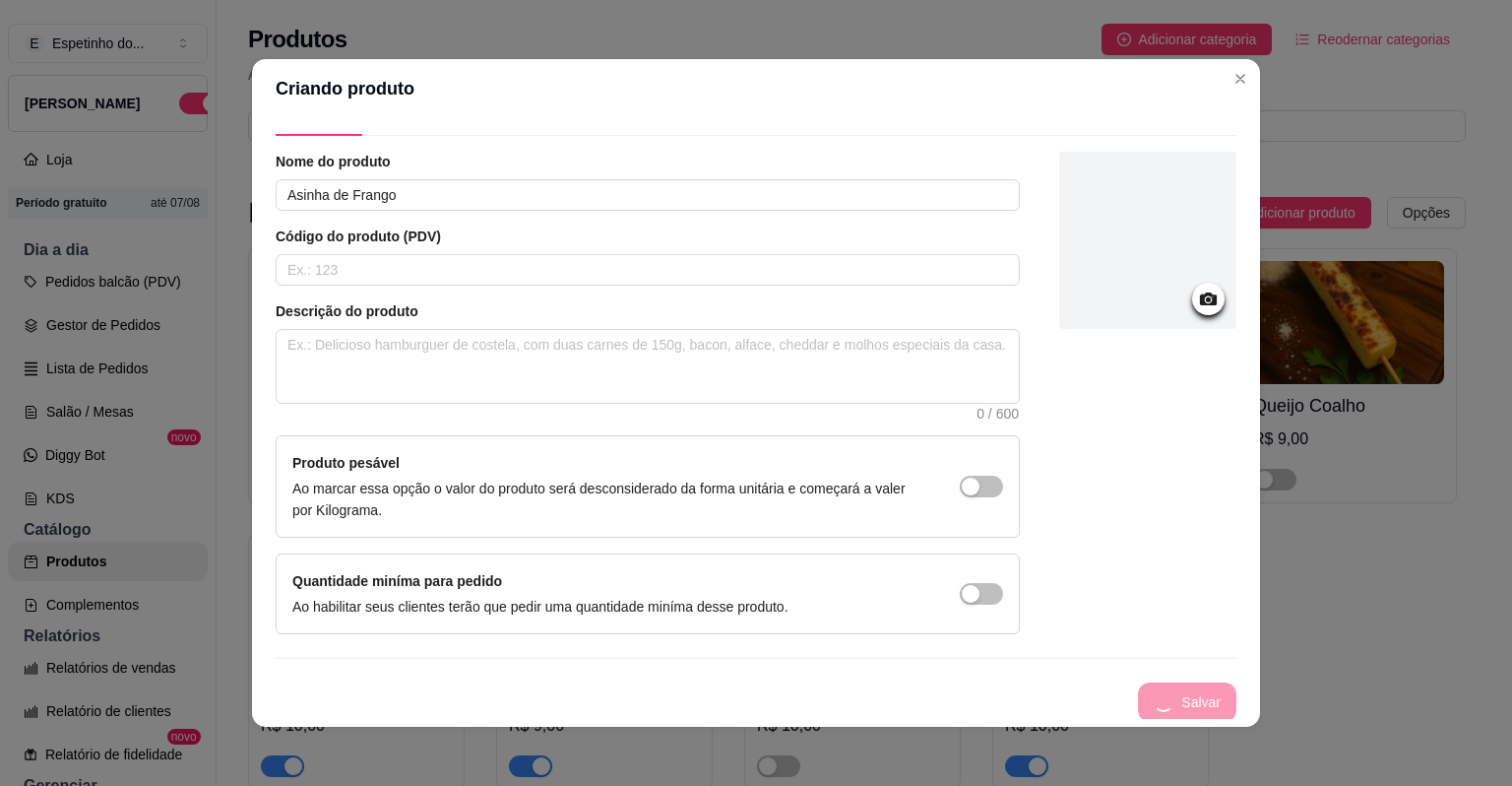 type 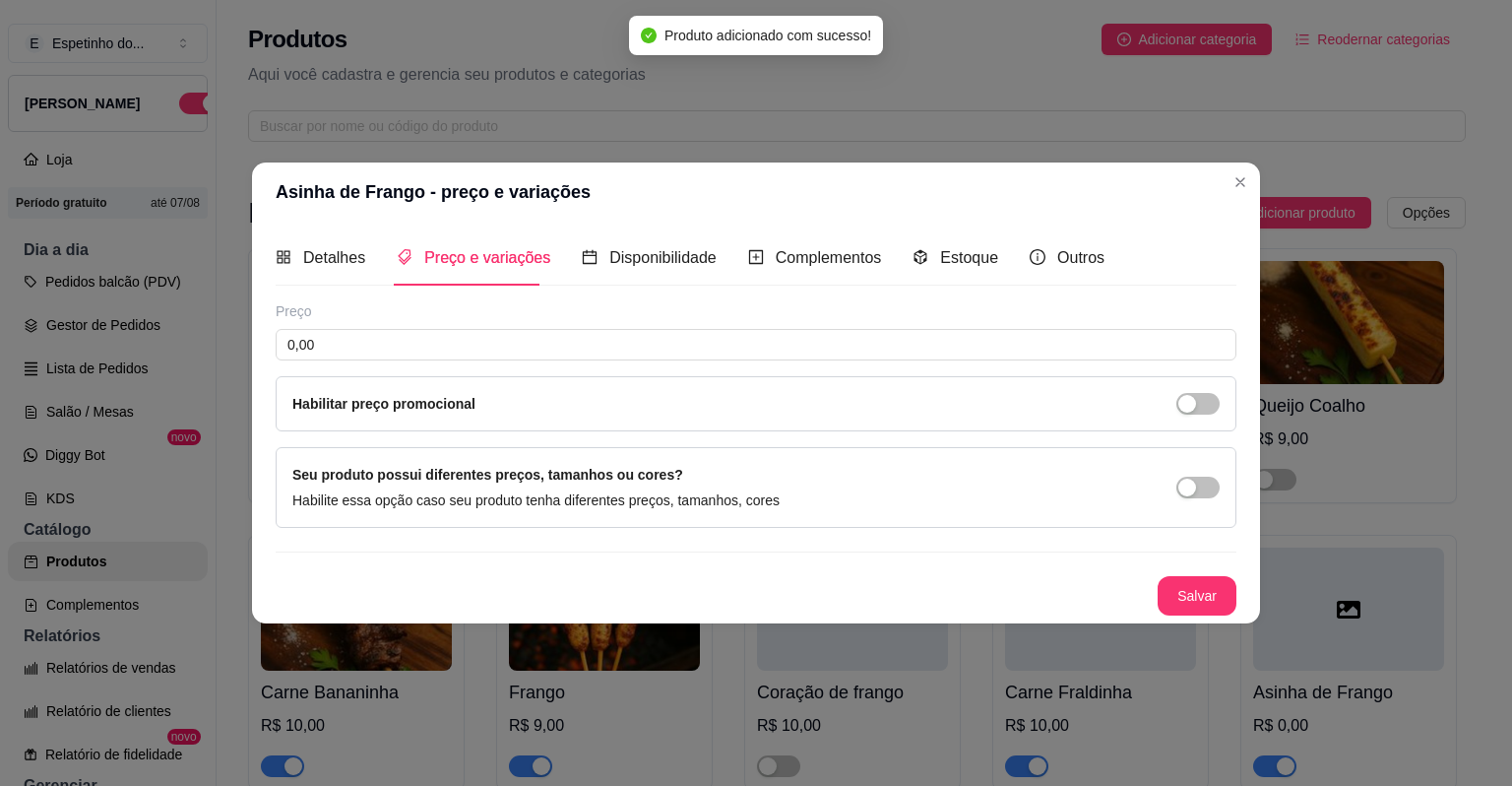 scroll, scrollTop: 0, scrollLeft: 0, axis: both 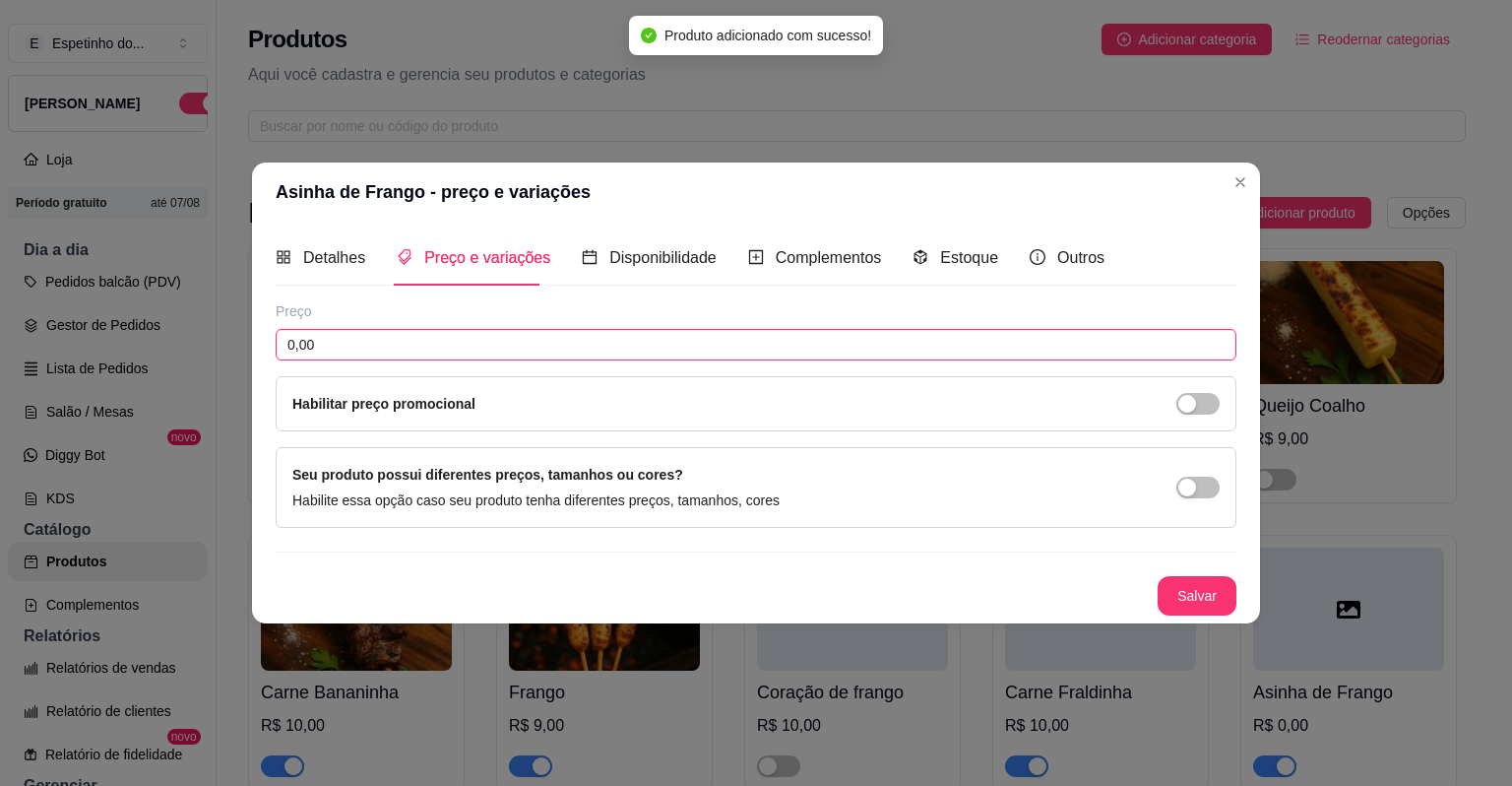 click on "0,00" at bounding box center [756, 345] 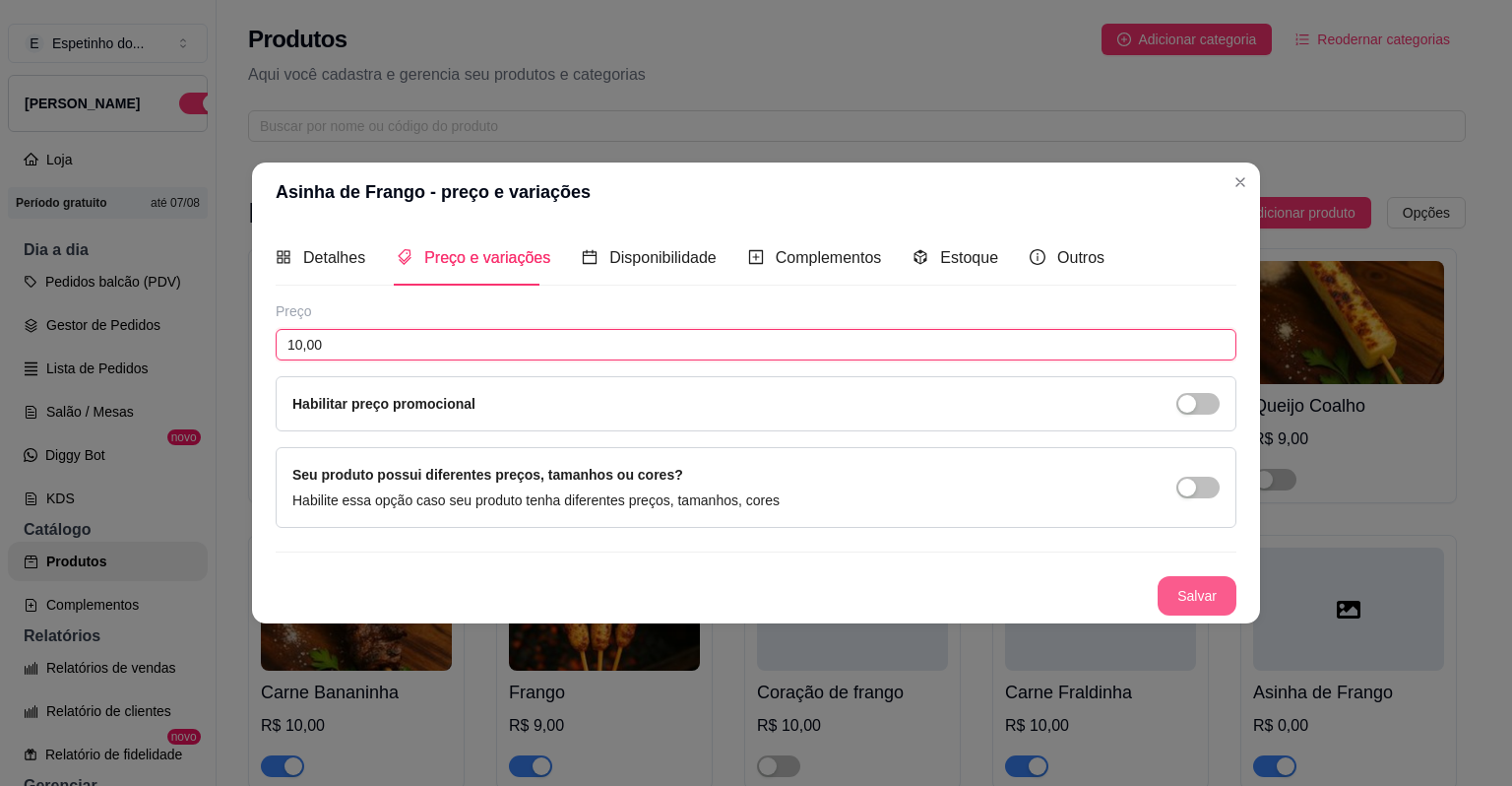 type on "10,00" 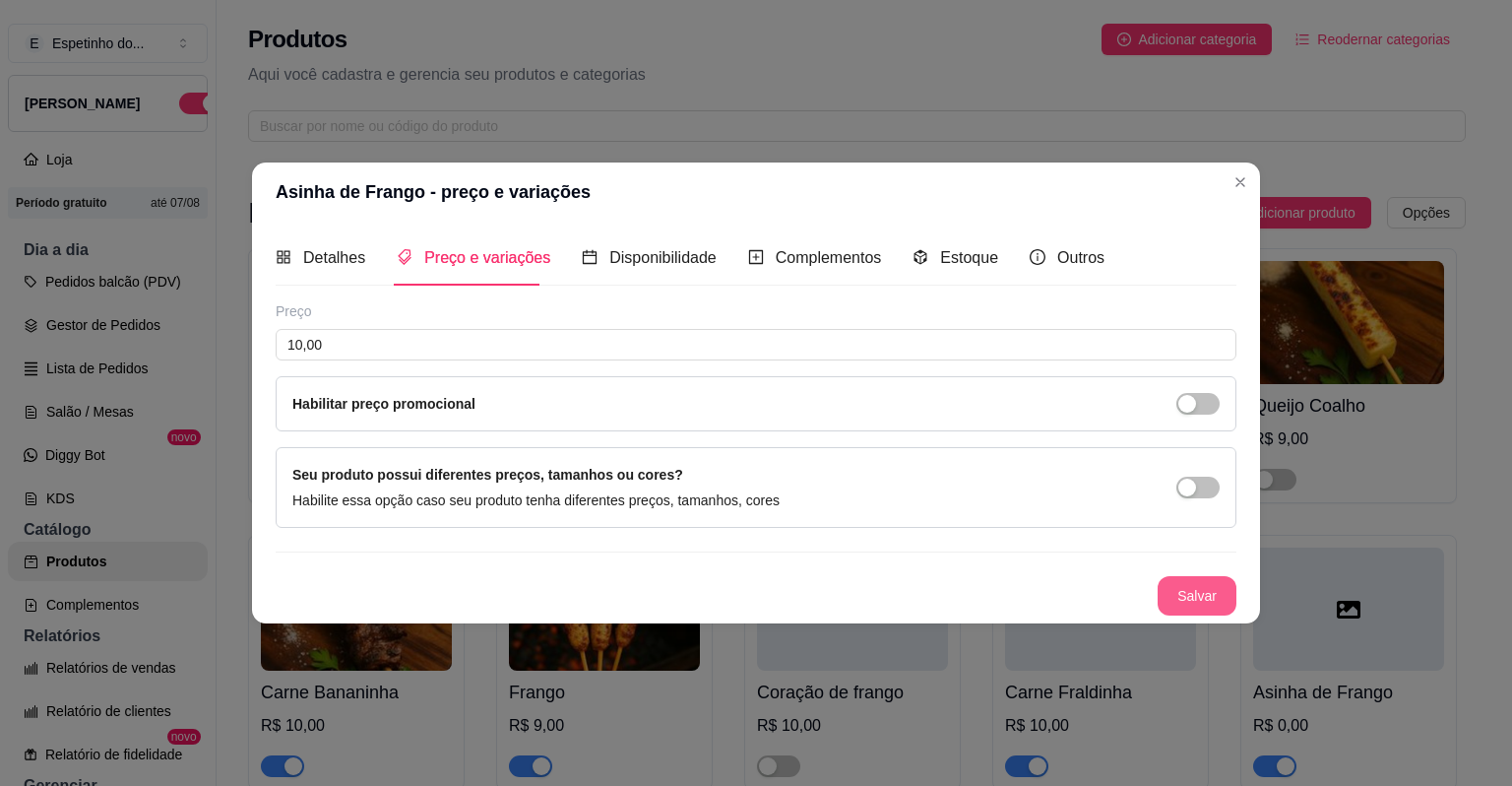 click on "Salvar" at bounding box center (1197, 596) 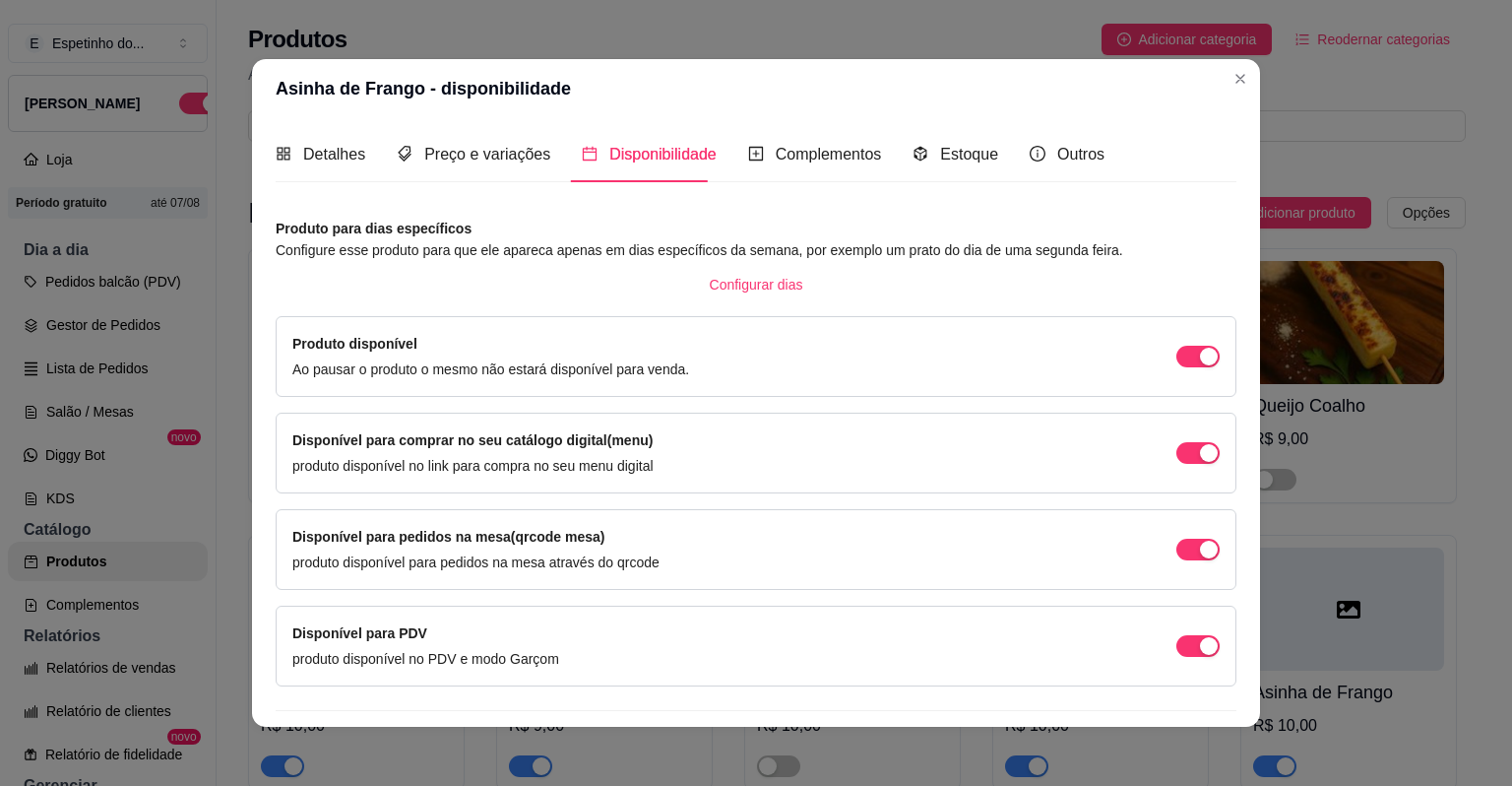 scroll, scrollTop: 44, scrollLeft: 0, axis: vertical 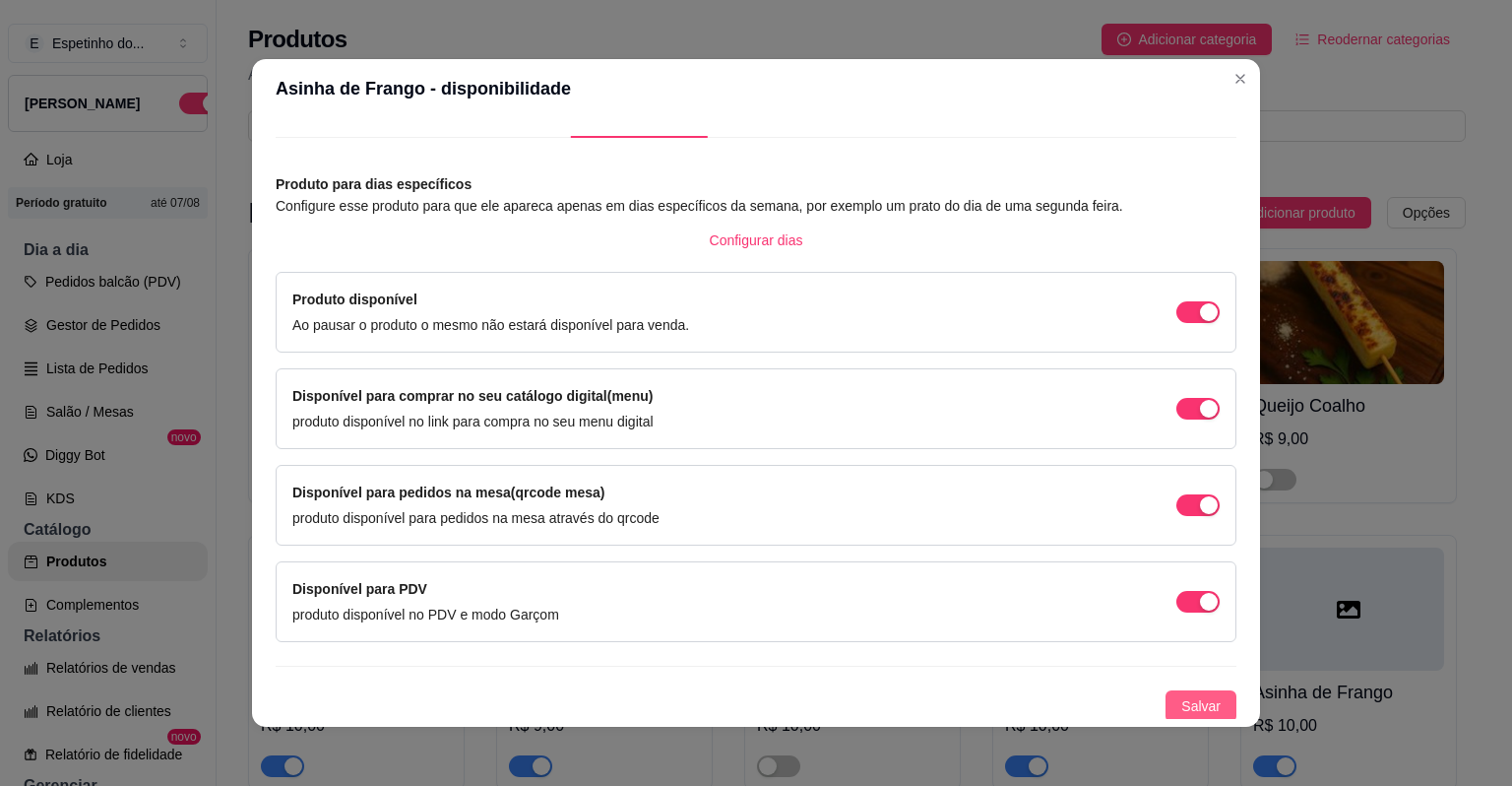 click on "Salvar" at bounding box center (1201, 706) 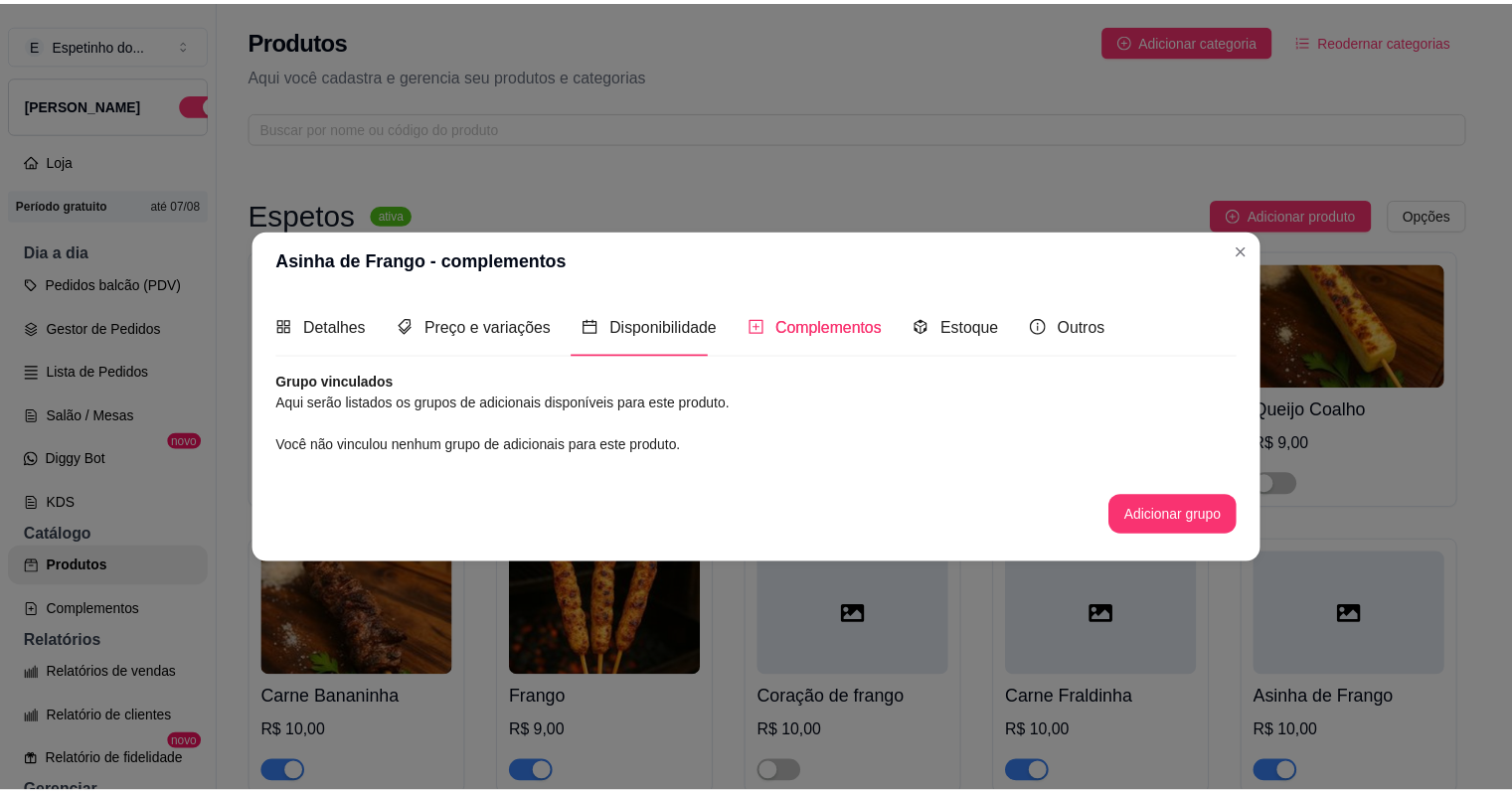 scroll, scrollTop: 0, scrollLeft: 0, axis: both 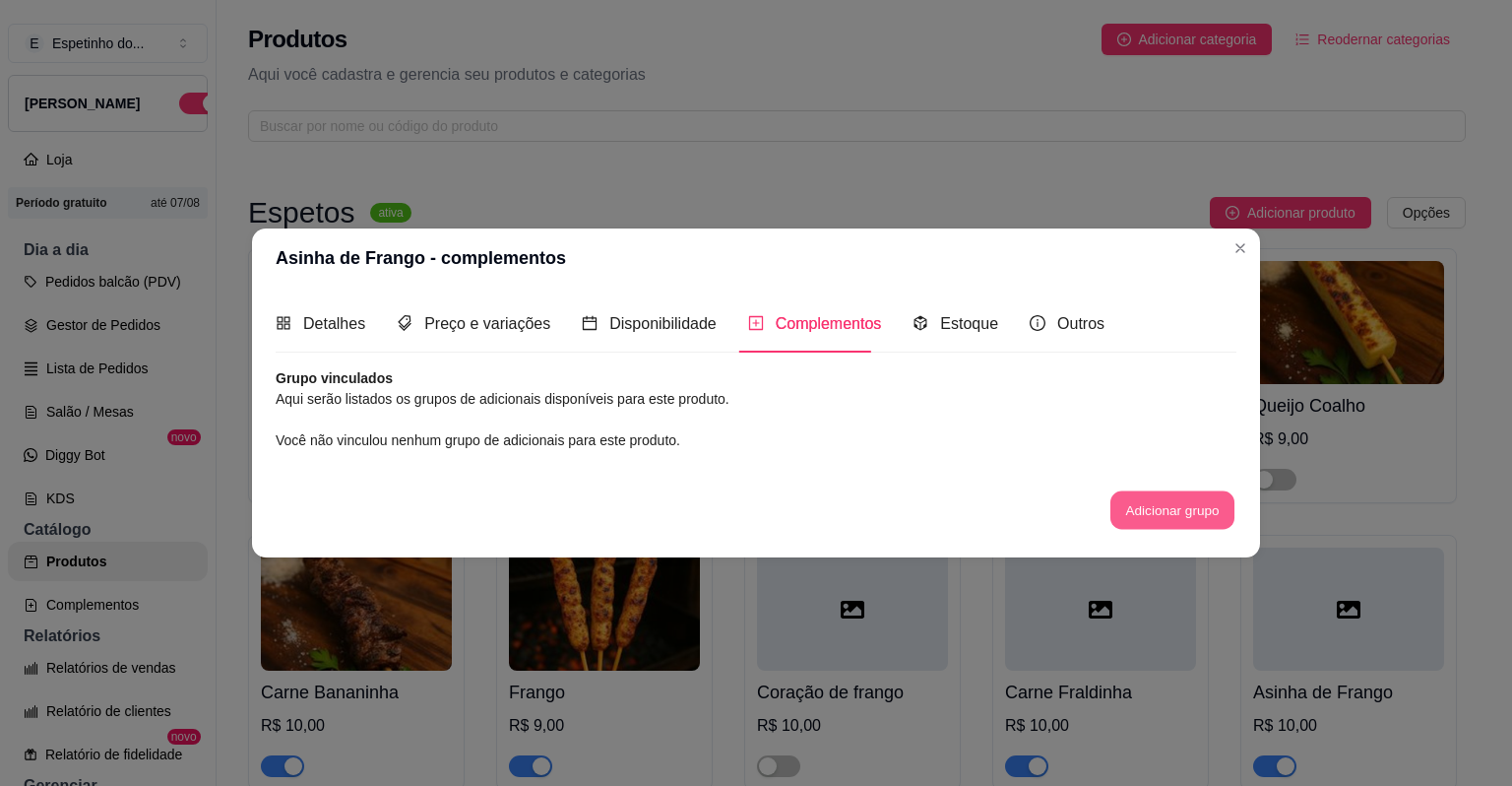 click on "Adicionar grupo" at bounding box center [1172, 509] 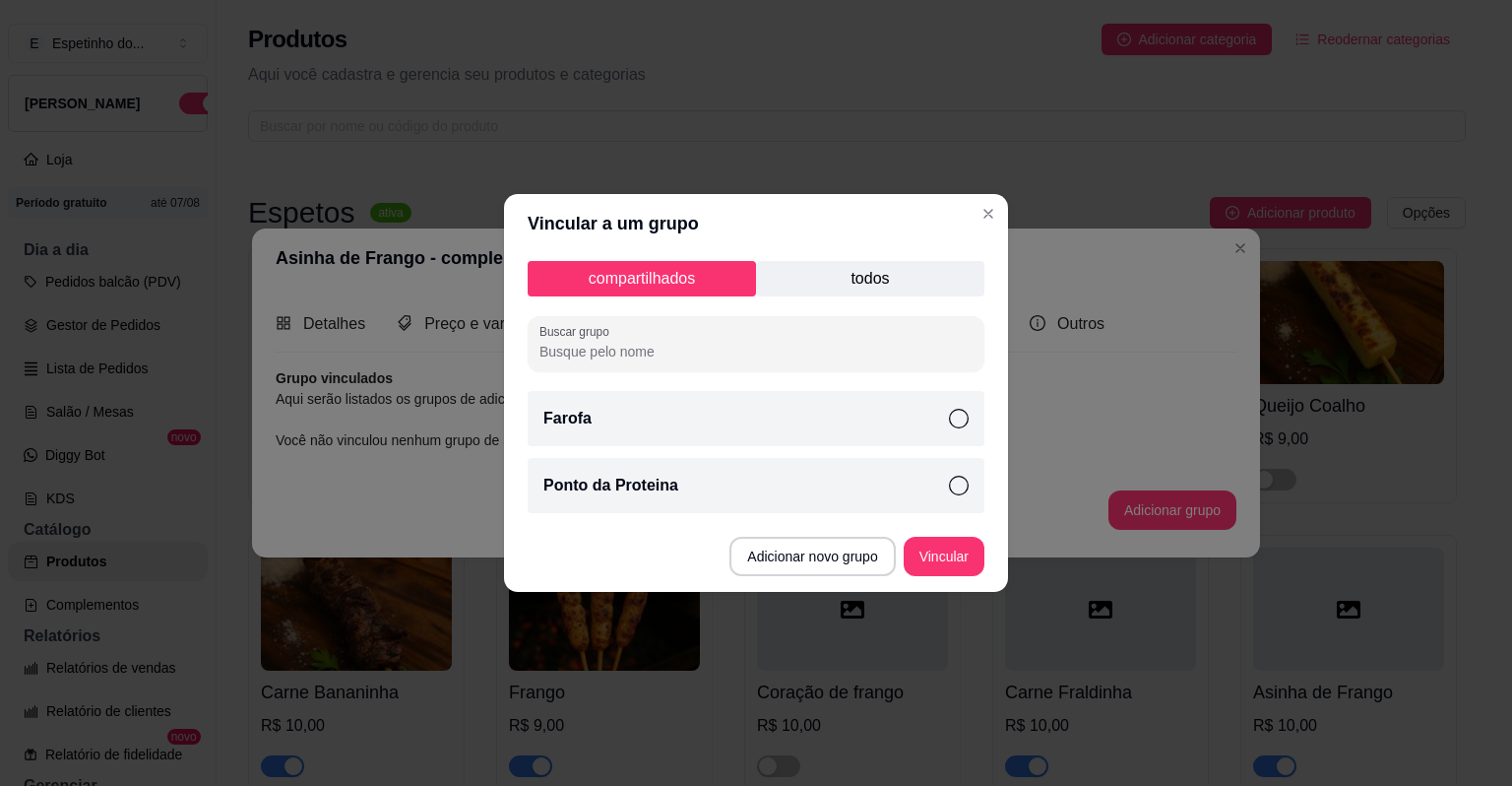 click 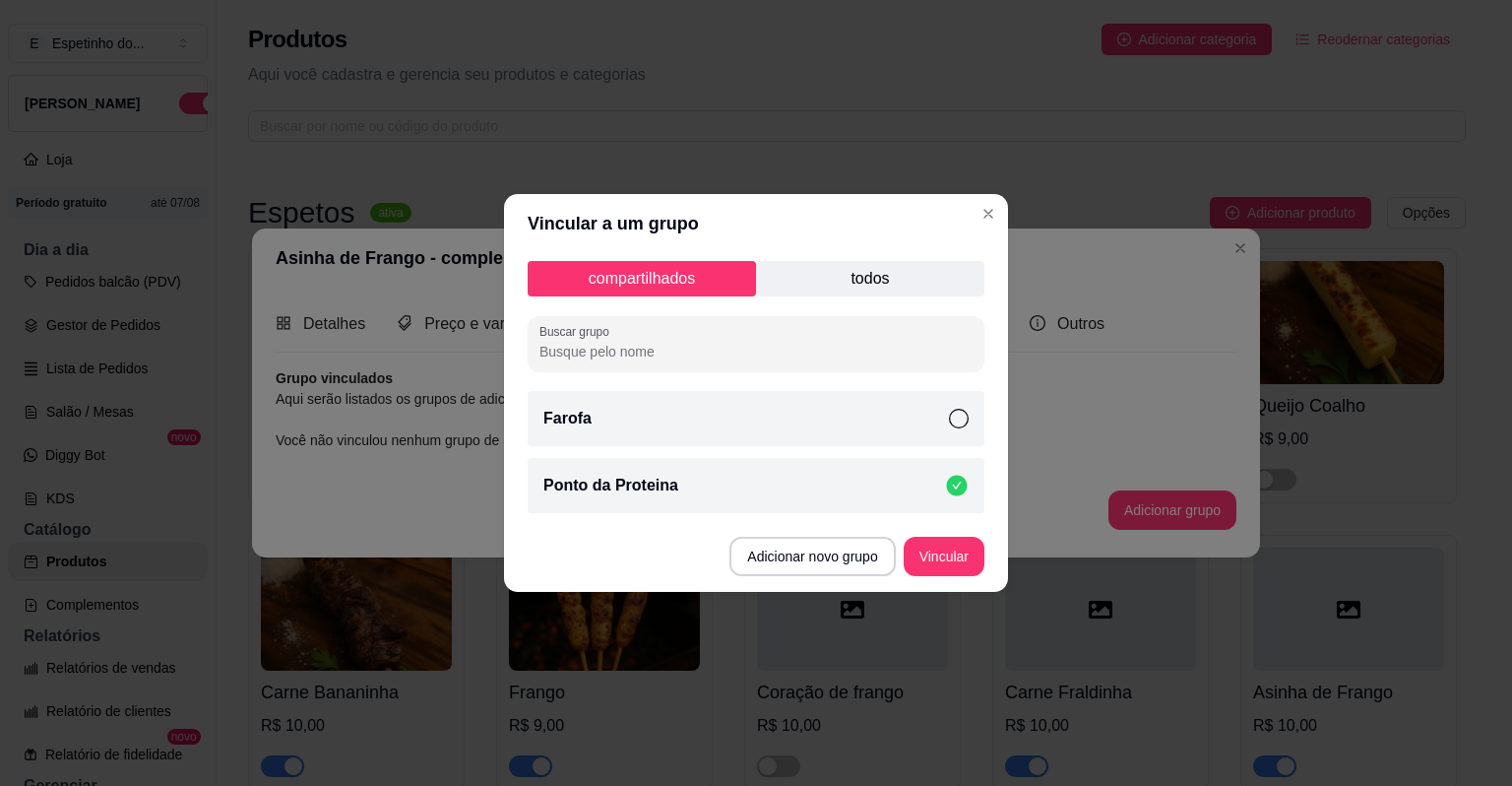 click 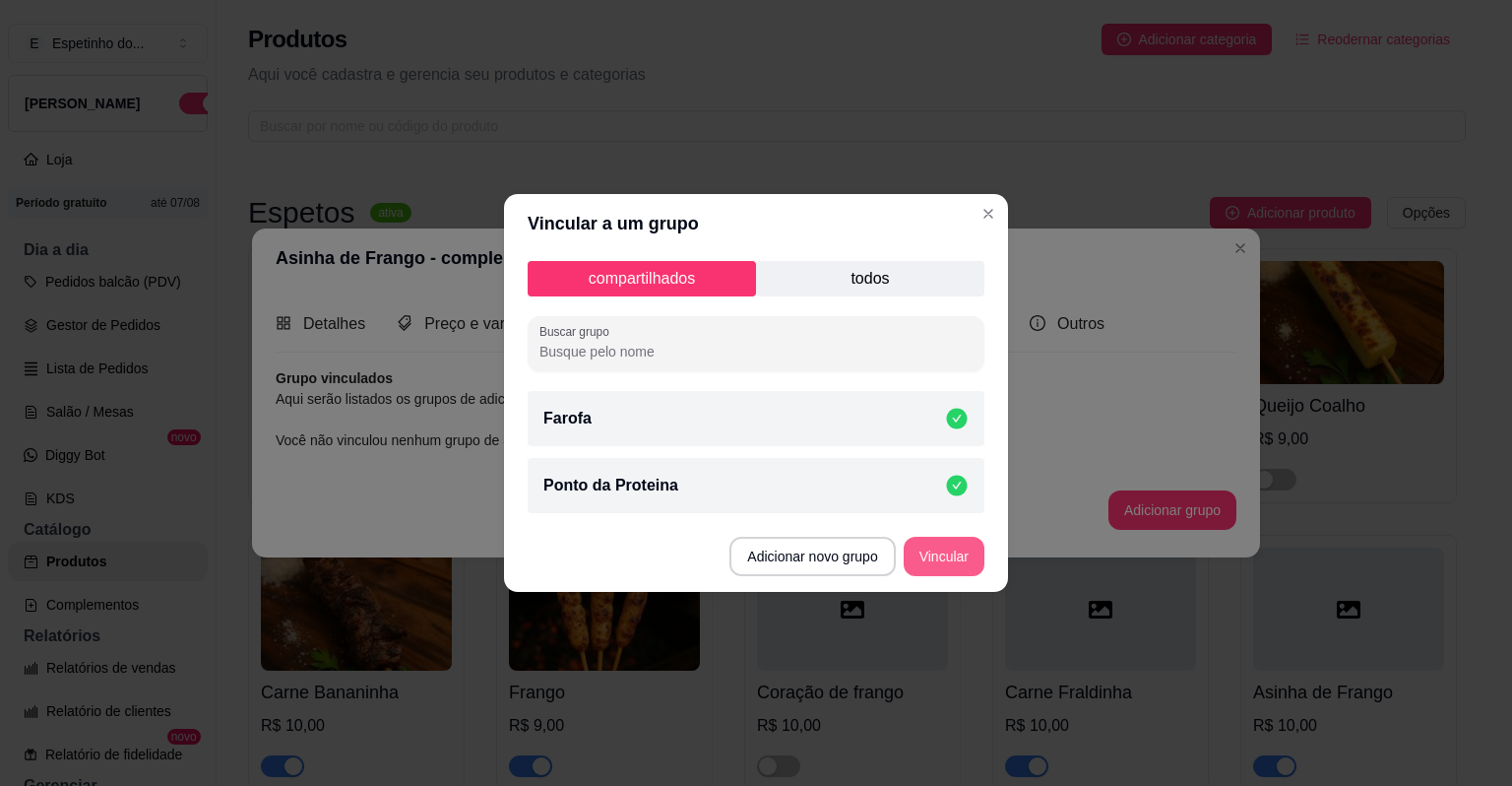 click on "Vincular" at bounding box center [944, 557] 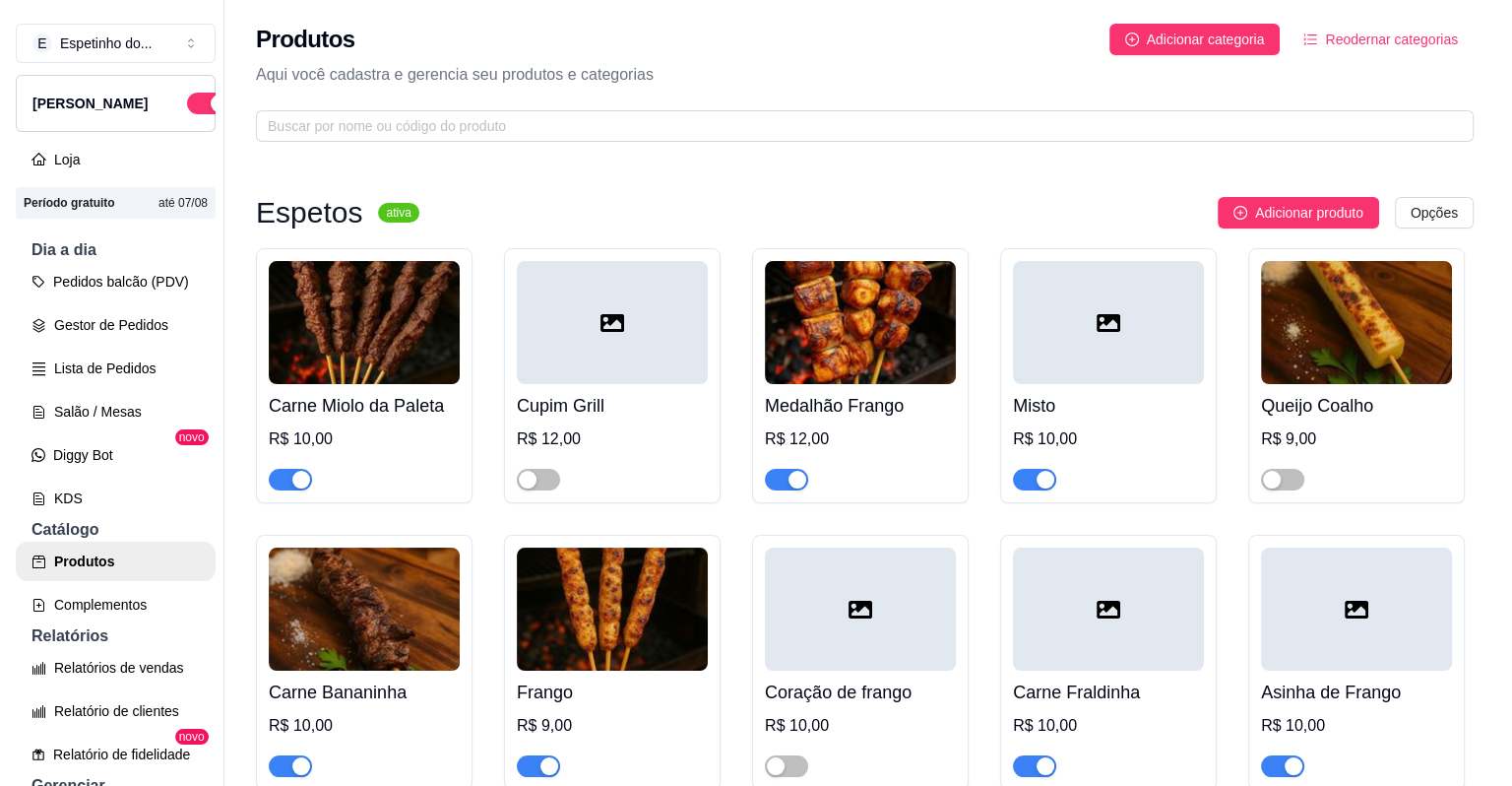 scroll, scrollTop: 0, scrollLeft: 0, axis: both 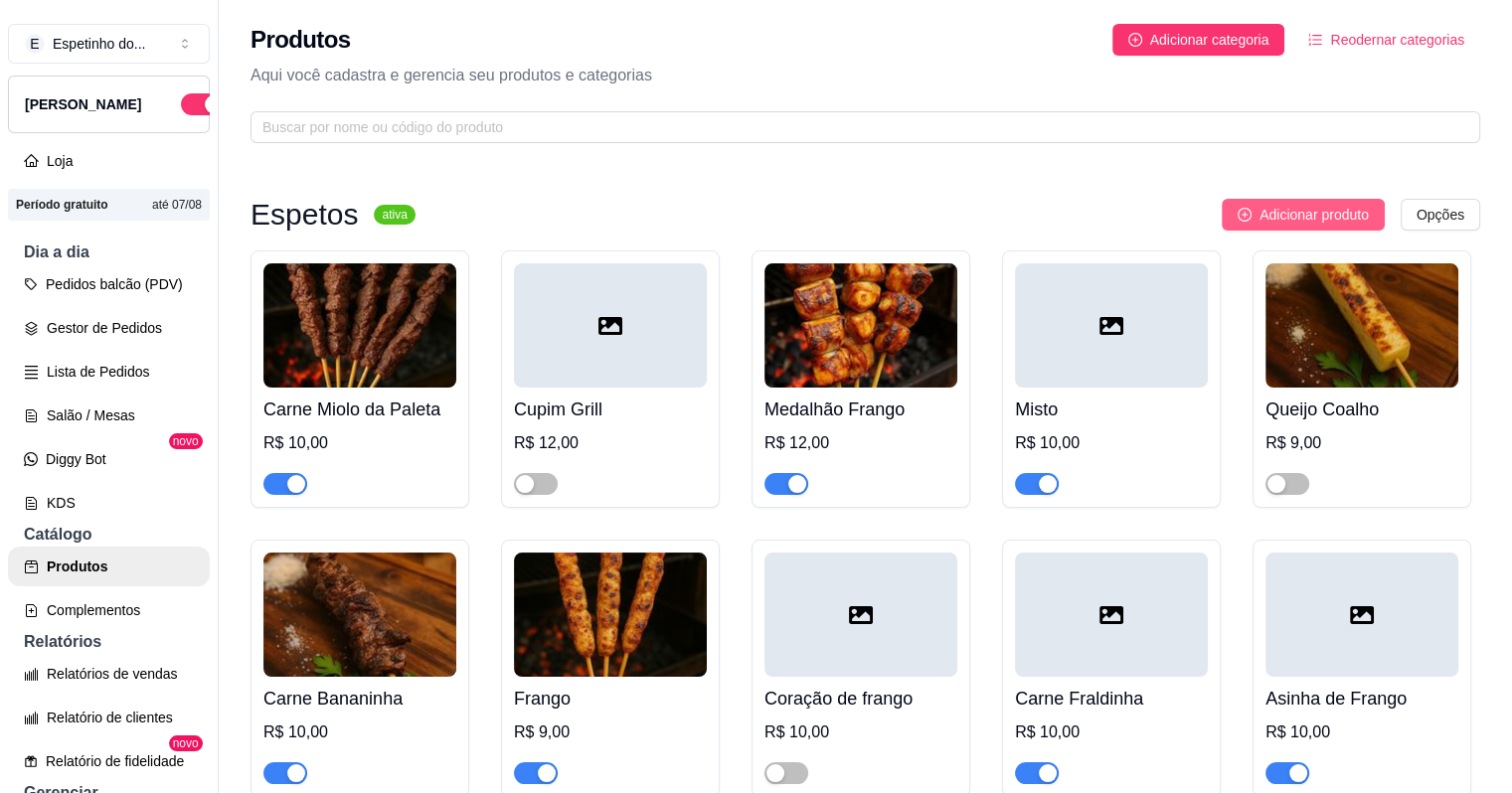 click on "Adicionar produto" at bounding box center [1314, 215] 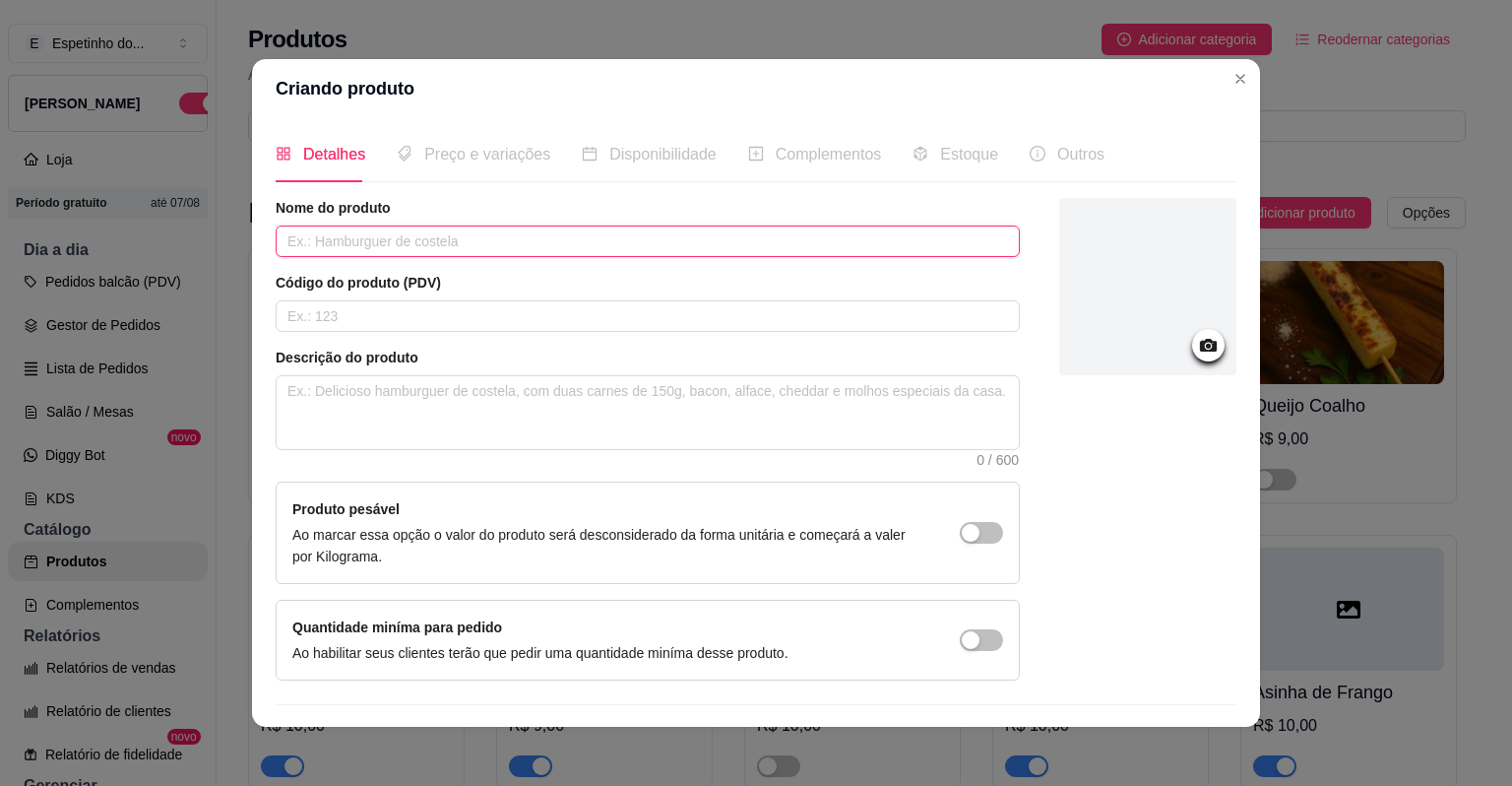 click at bounding box center [648, 241] 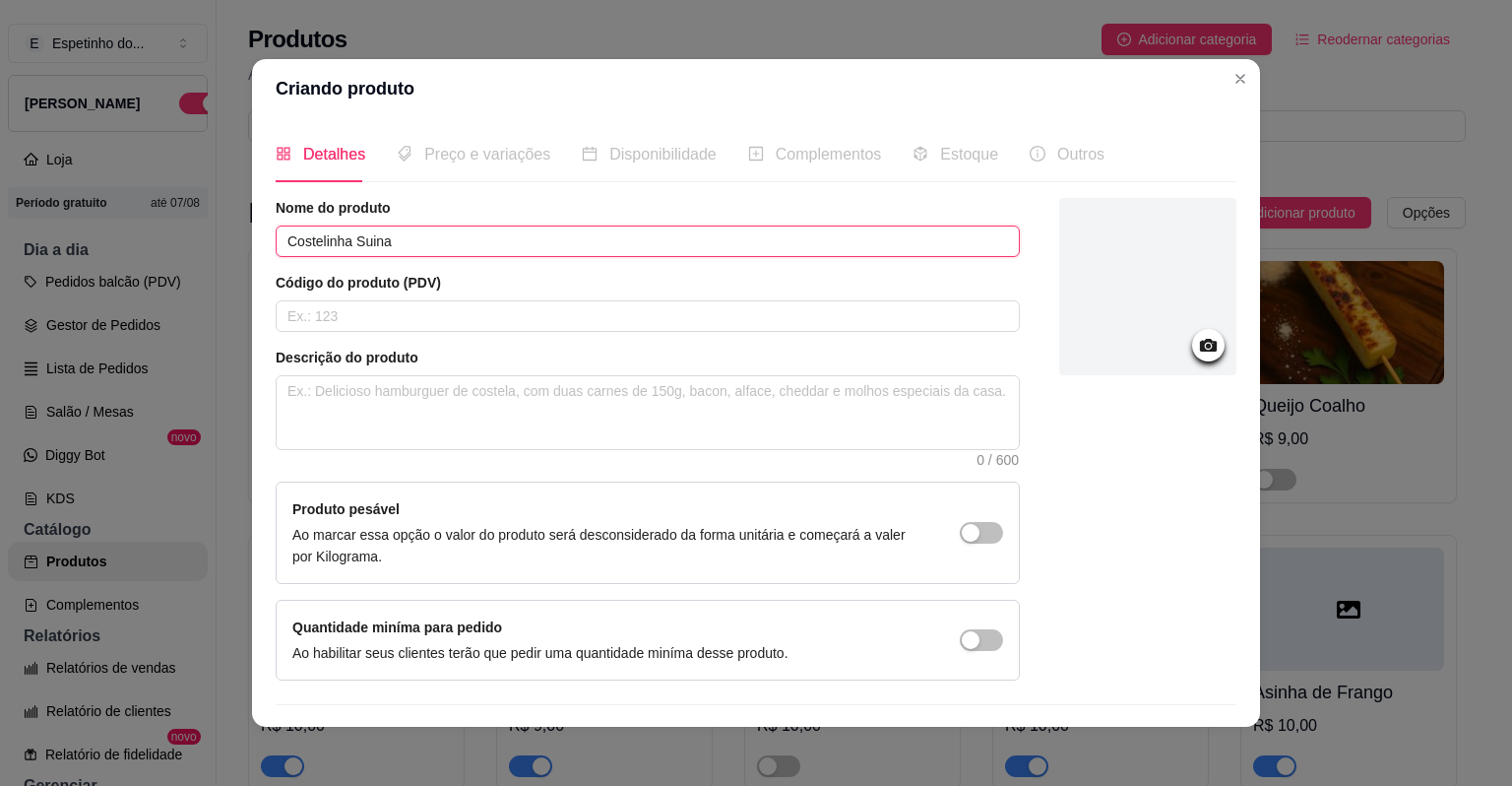 type on "Costelinha Suina" 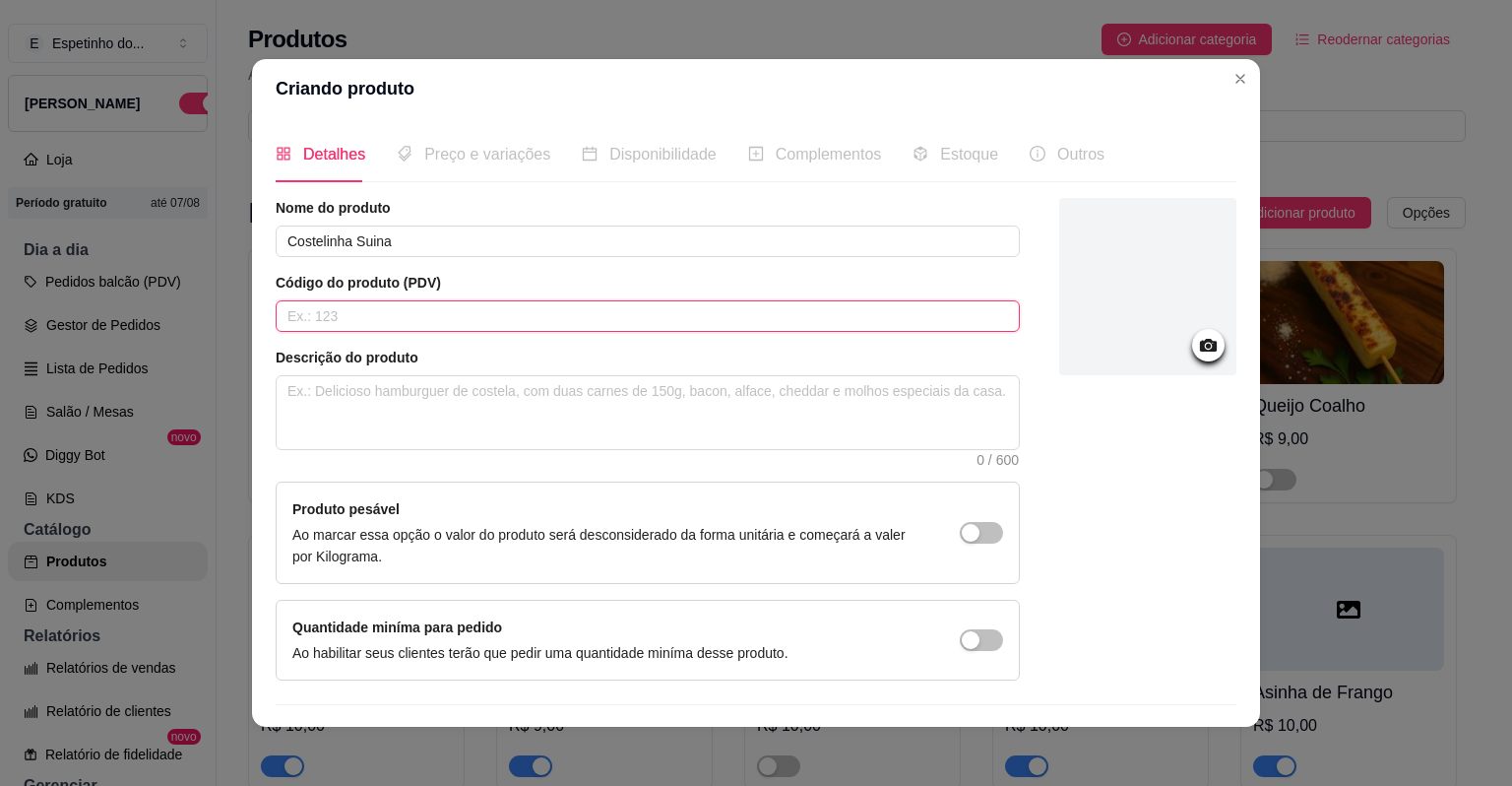 scroll, scrollTop: 46, scrollLeft: 0, axis: vertical 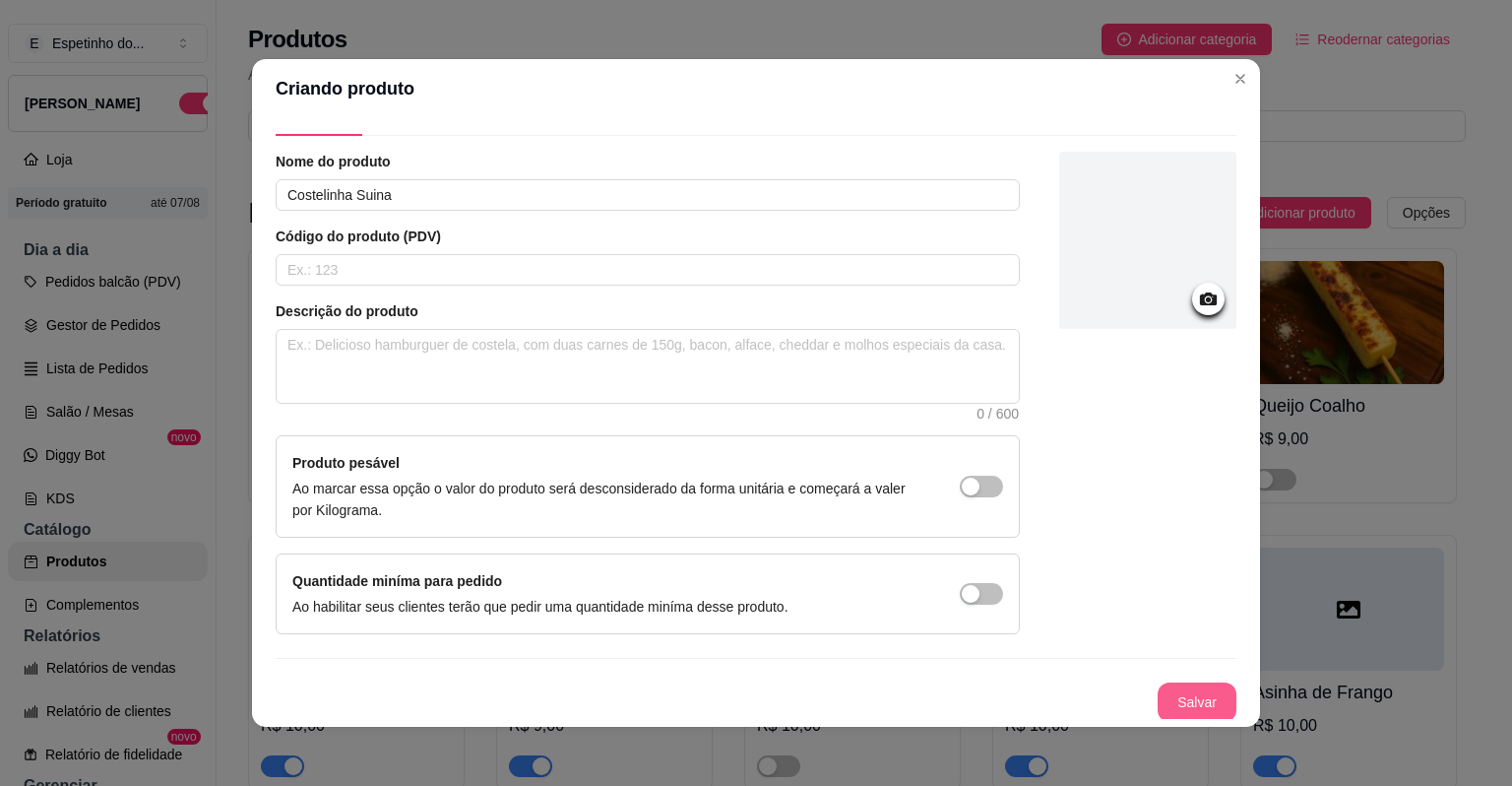 click on "Salvar" at bounding box center [1197, 702] 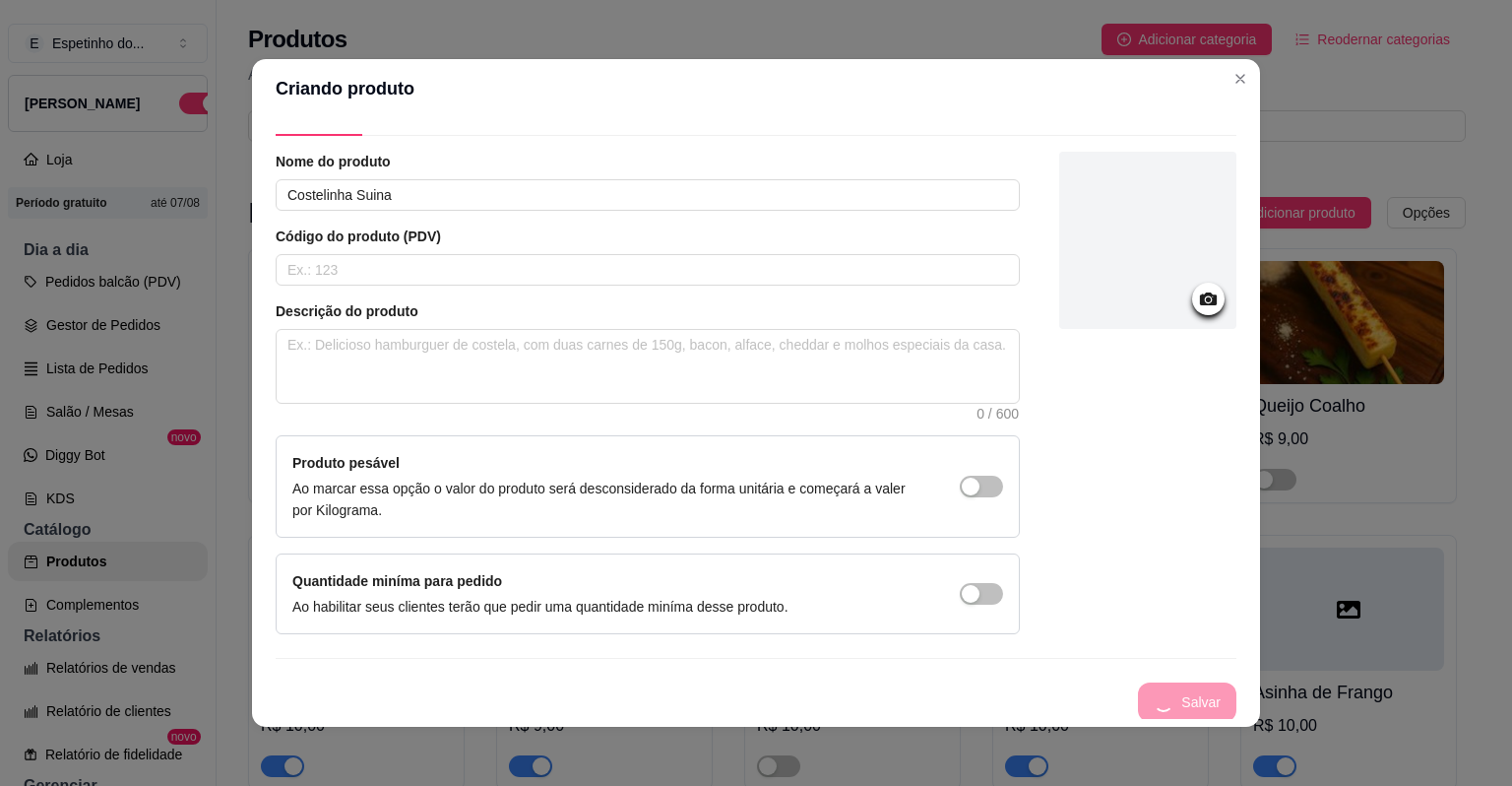 type 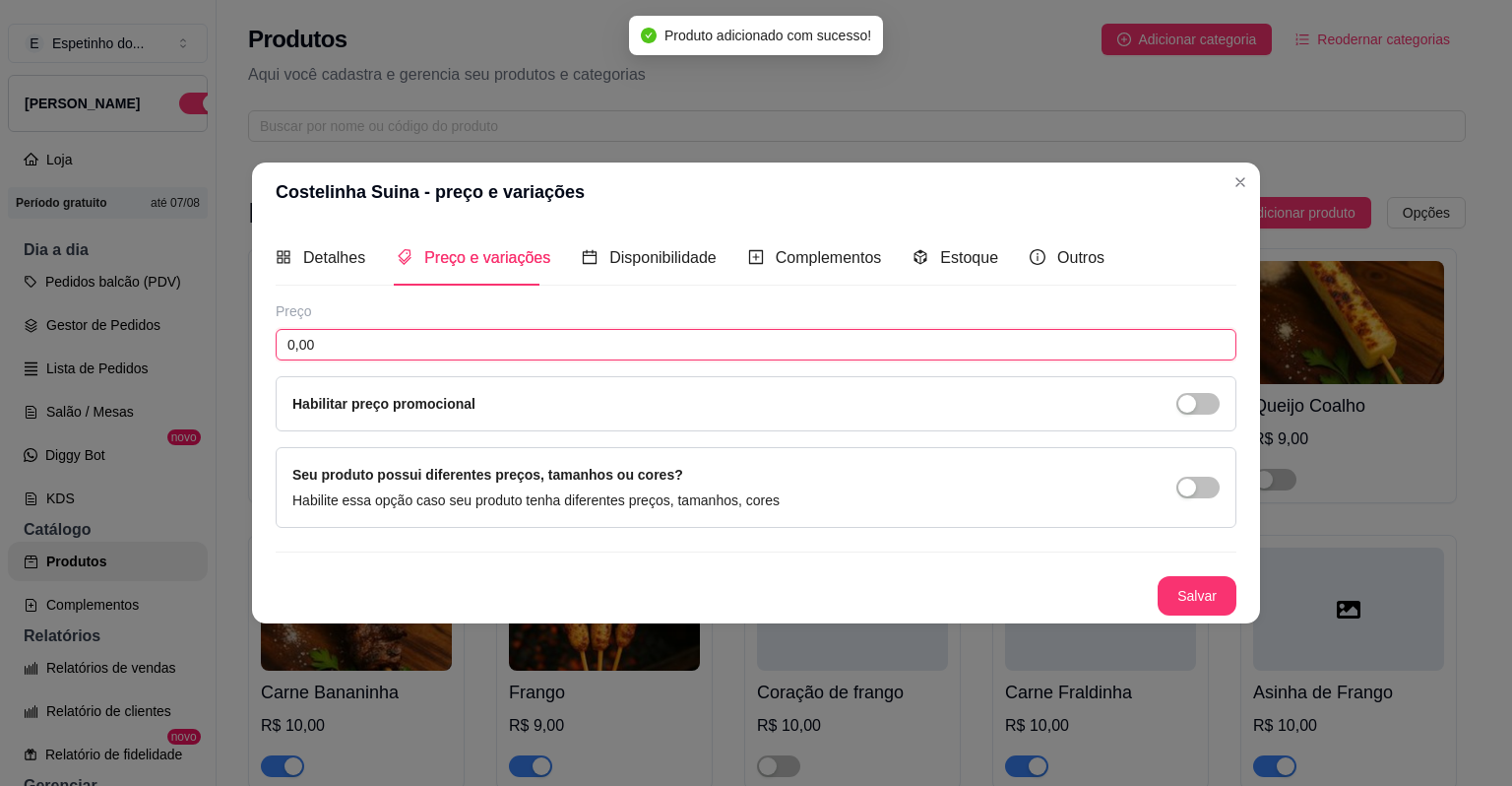 click on "0,00" at bounding box center (756, 345) 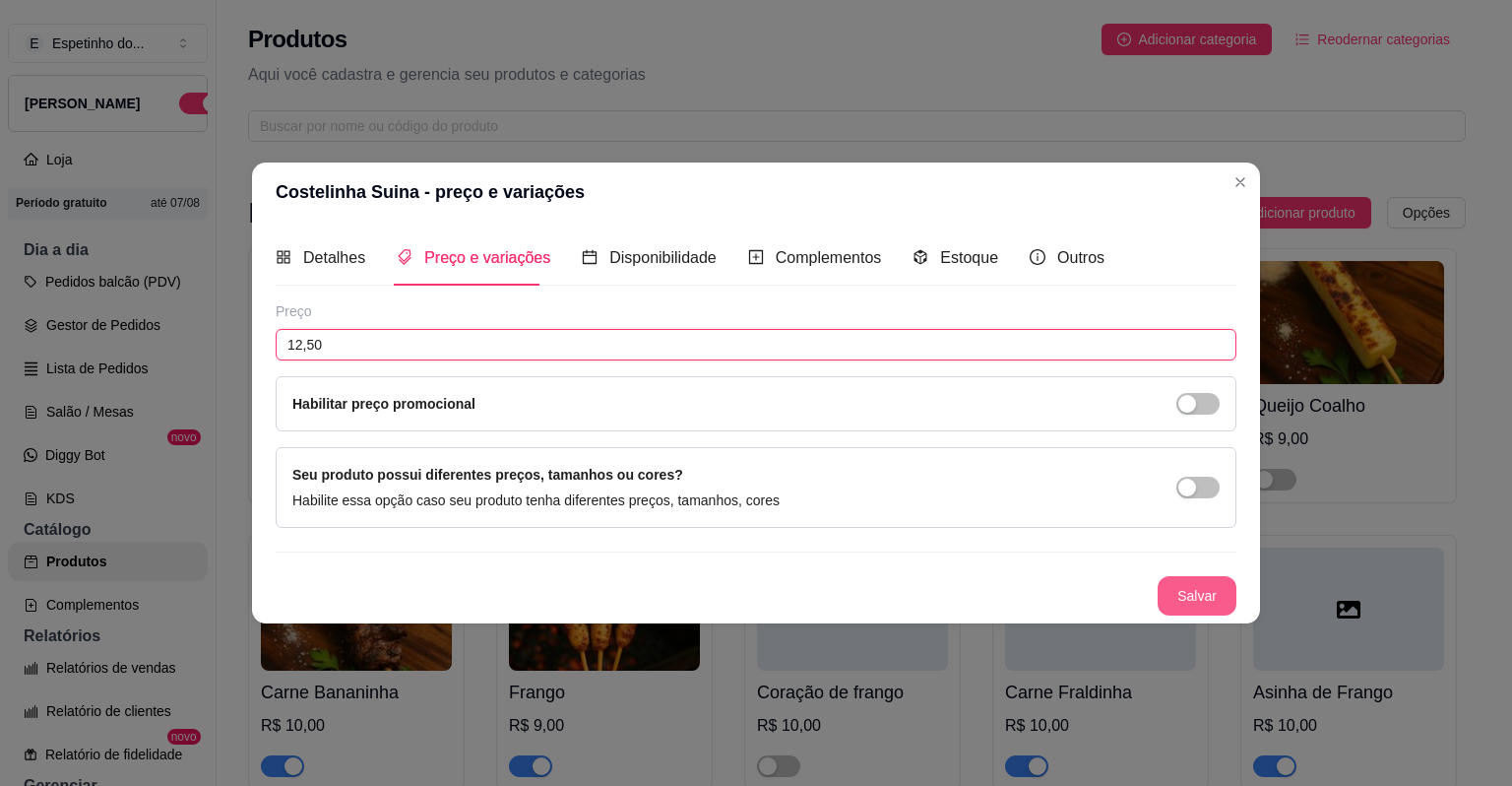 type on "12,50" 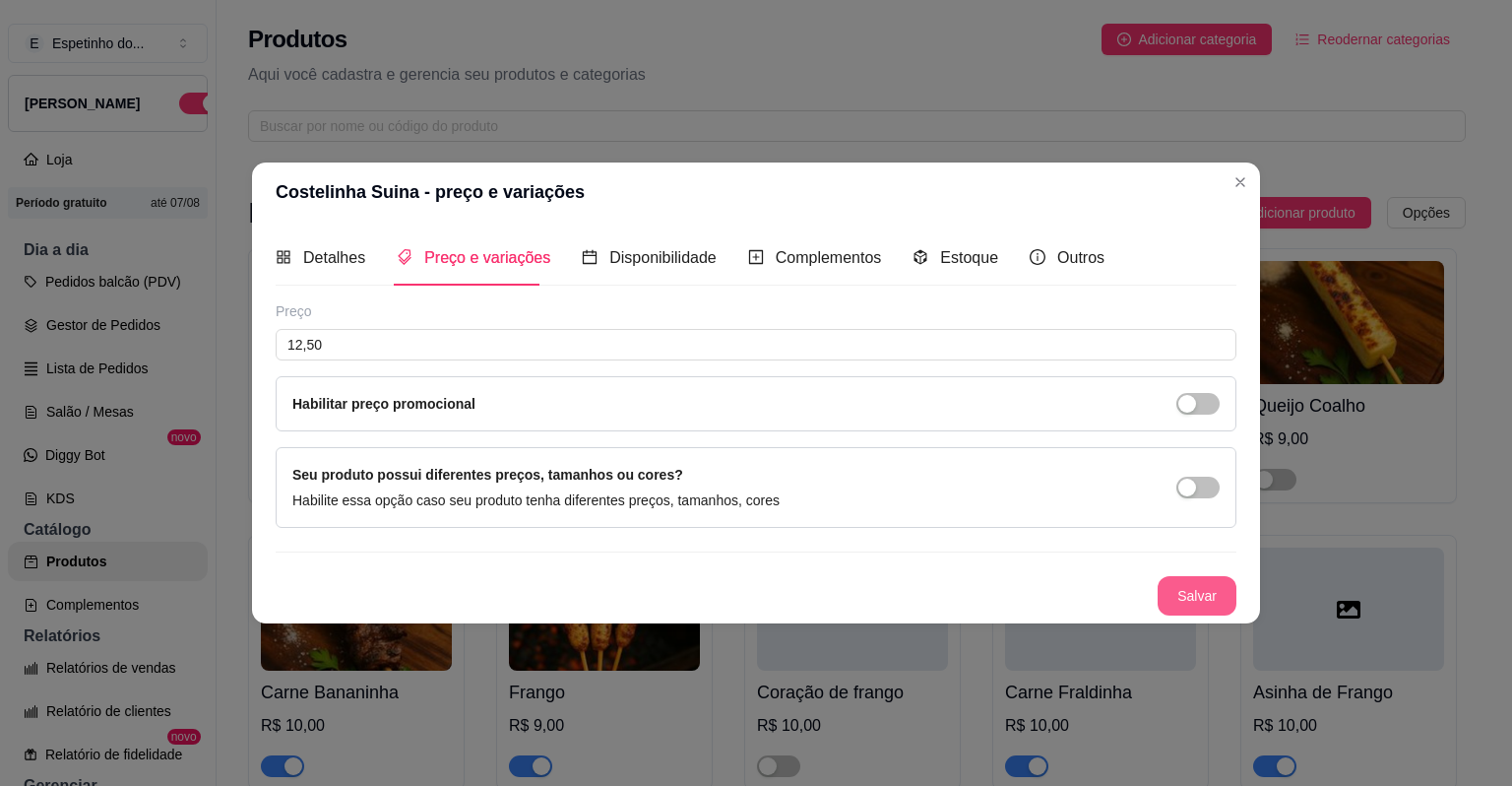 click on "Salvar" at bounding box center (1197, 596) 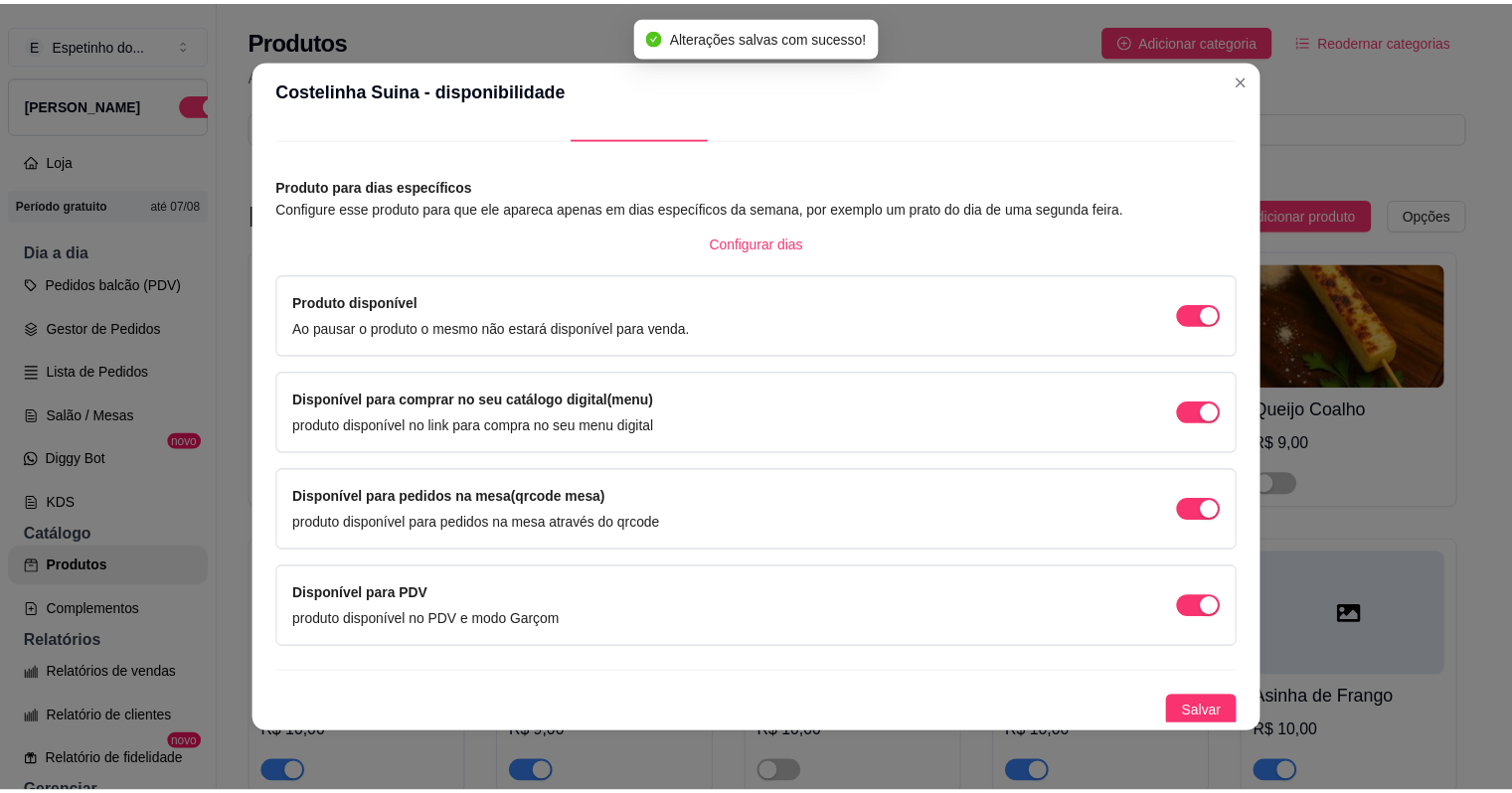 scroll, scrollTop: 0, scrollLeft: 0, axis: both 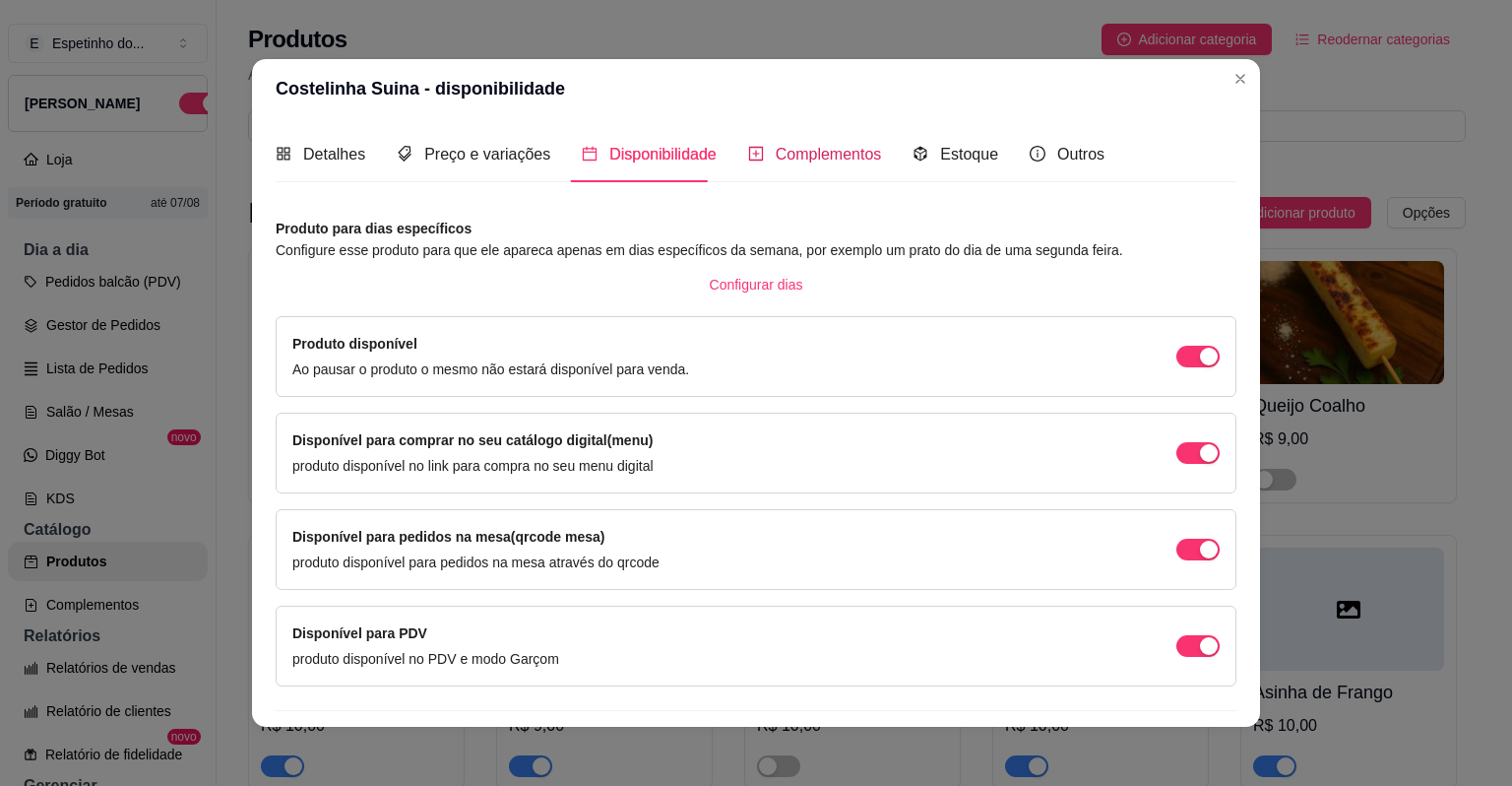 click on "Complementos" at bounding box center (829, 154) 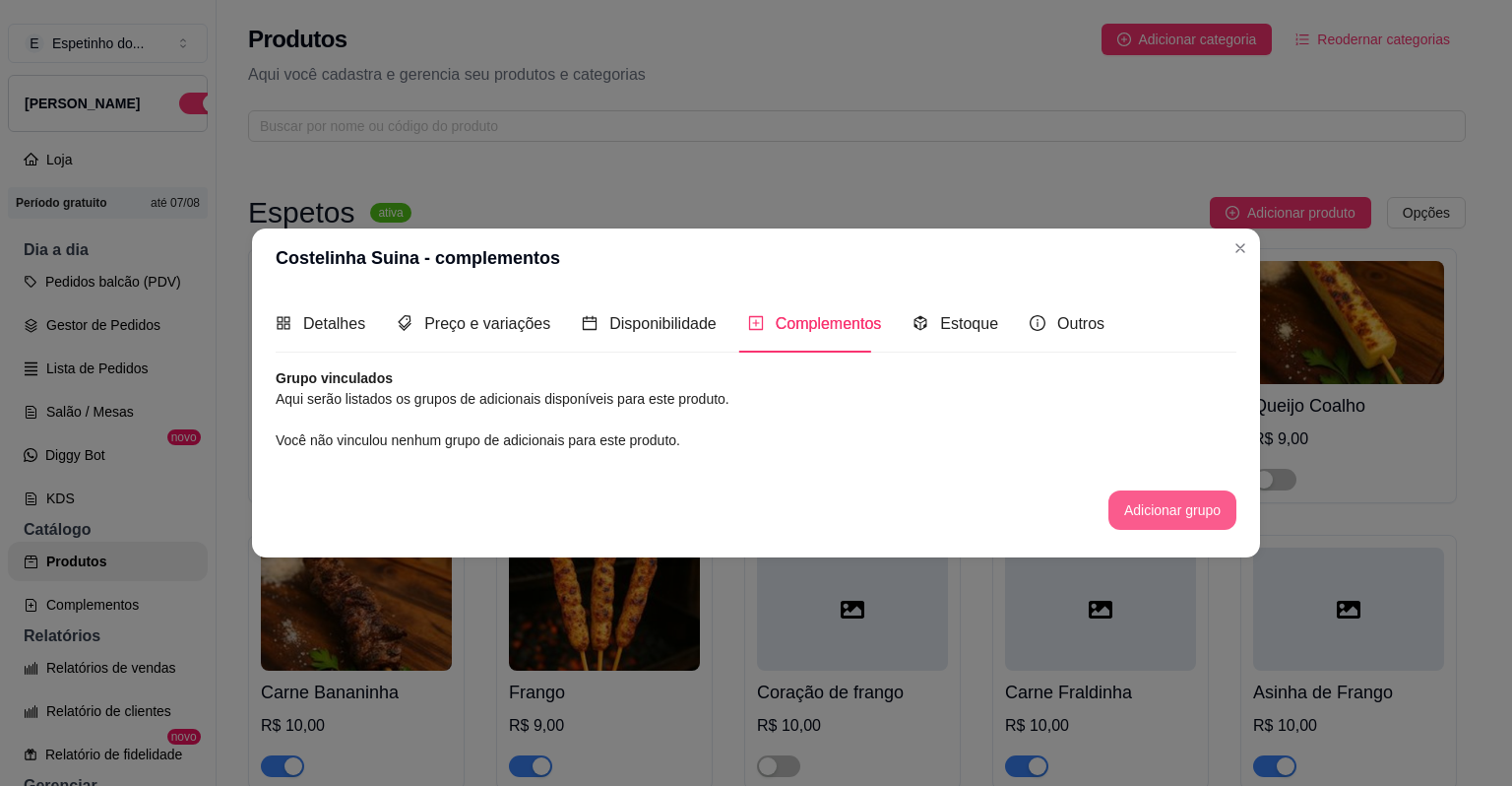 click on "Adicionar grupo" at bounding box center [1172, 510] 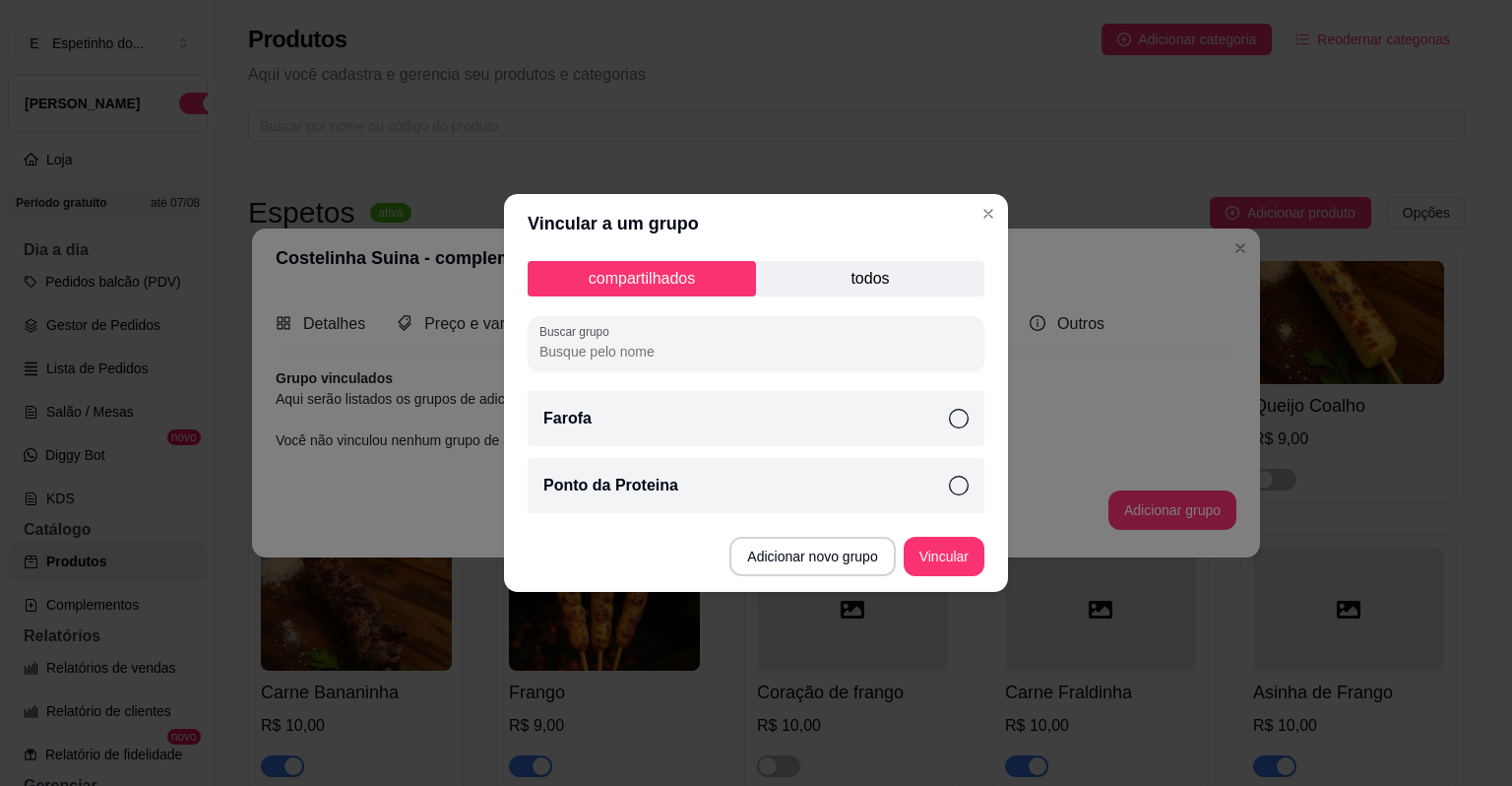 click 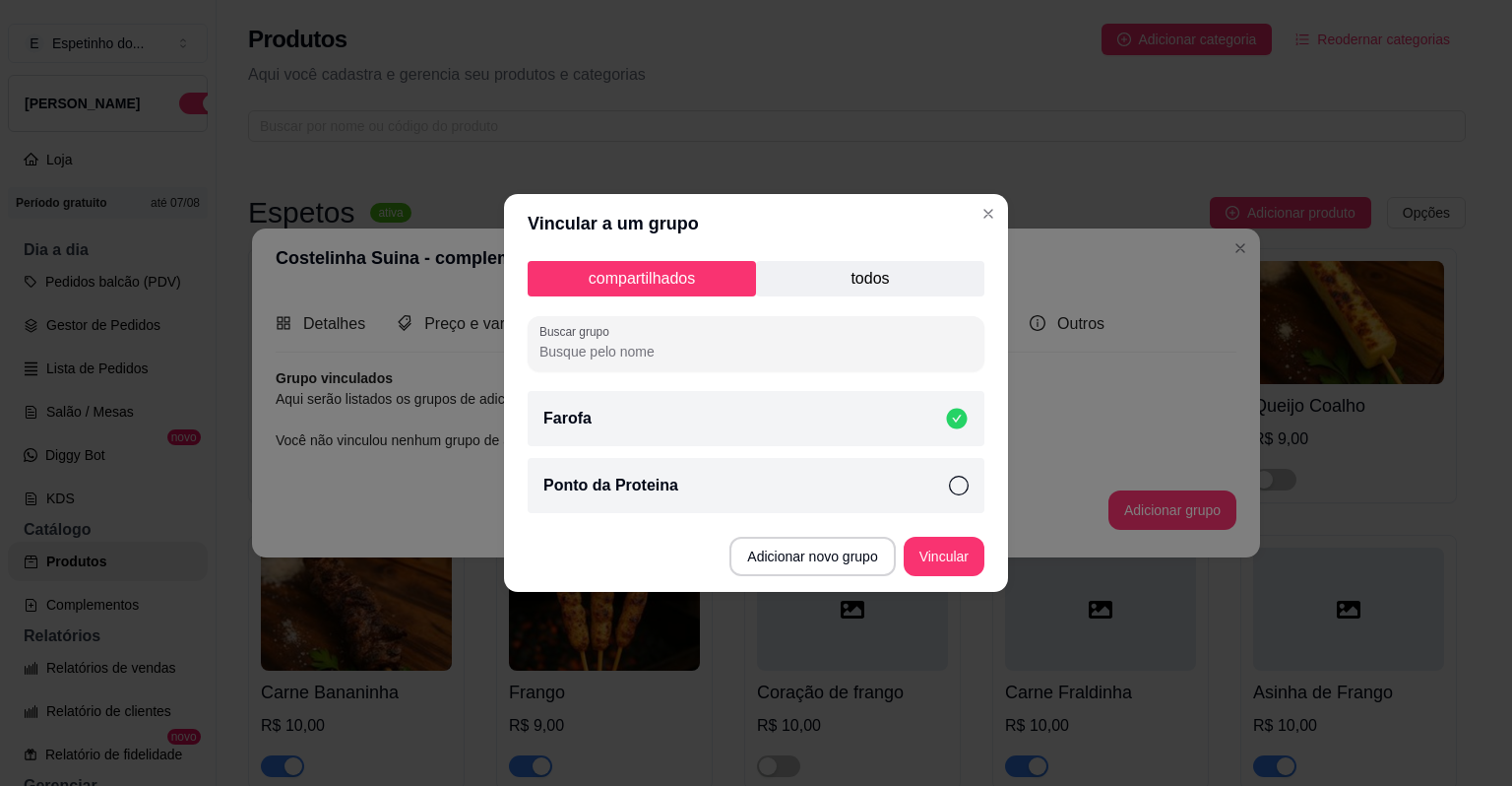 click on "Ponto da Proteina" at bounding box center (756, 486) 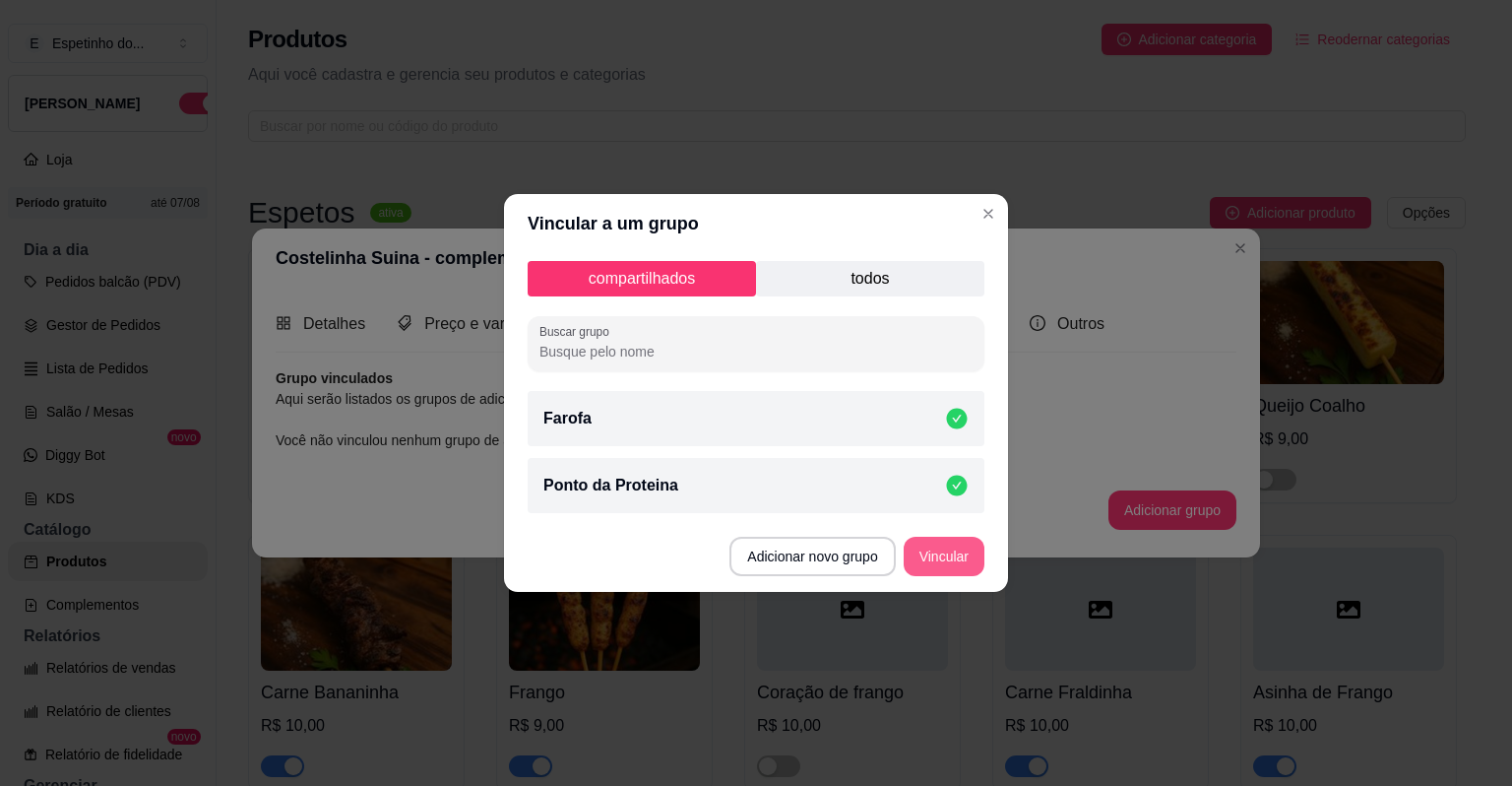click on "Vincular" at bounding box center [944, 557] 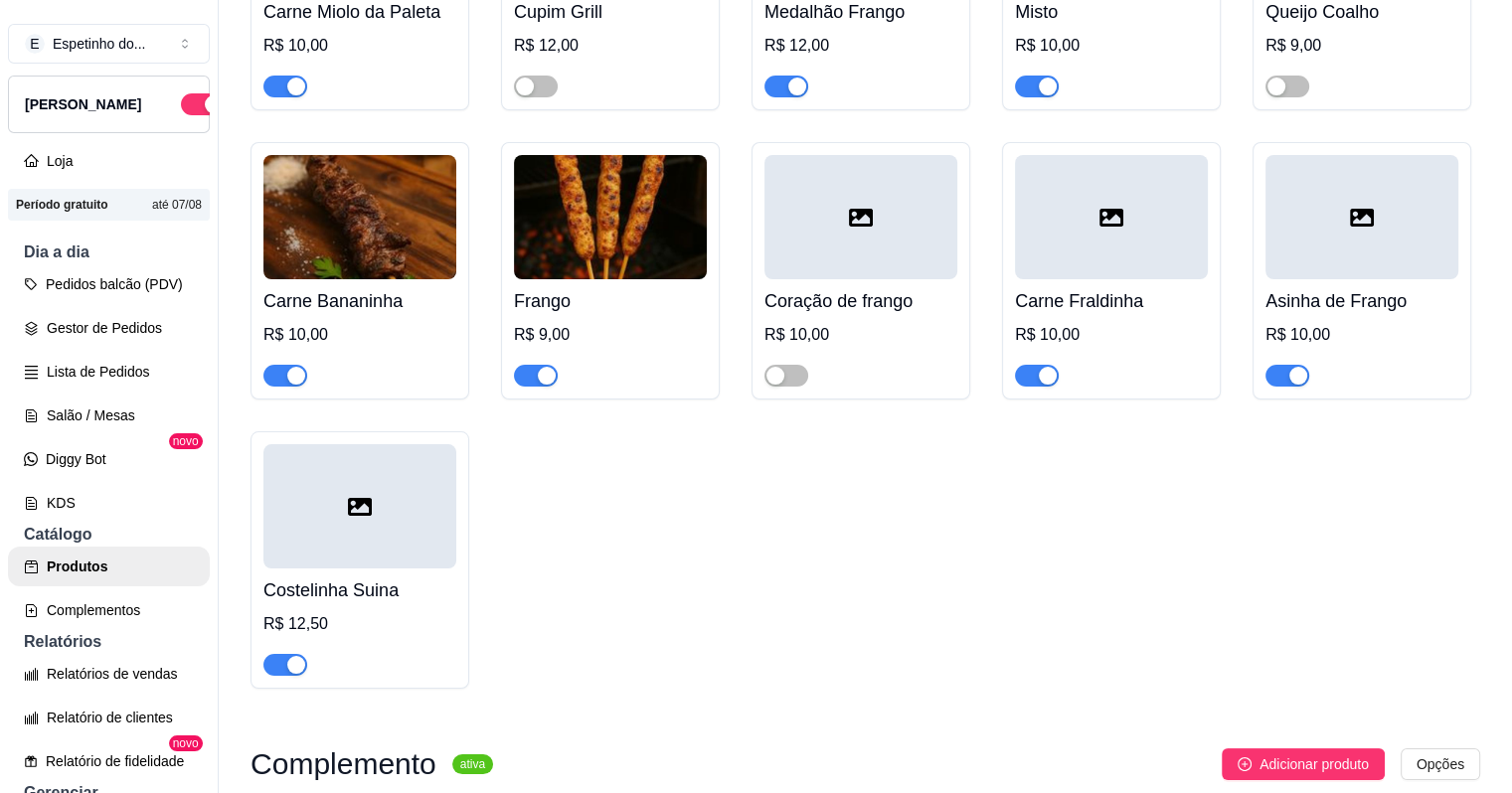 scroll, scrollTop: 0, scrollLeft: 0, axis: both 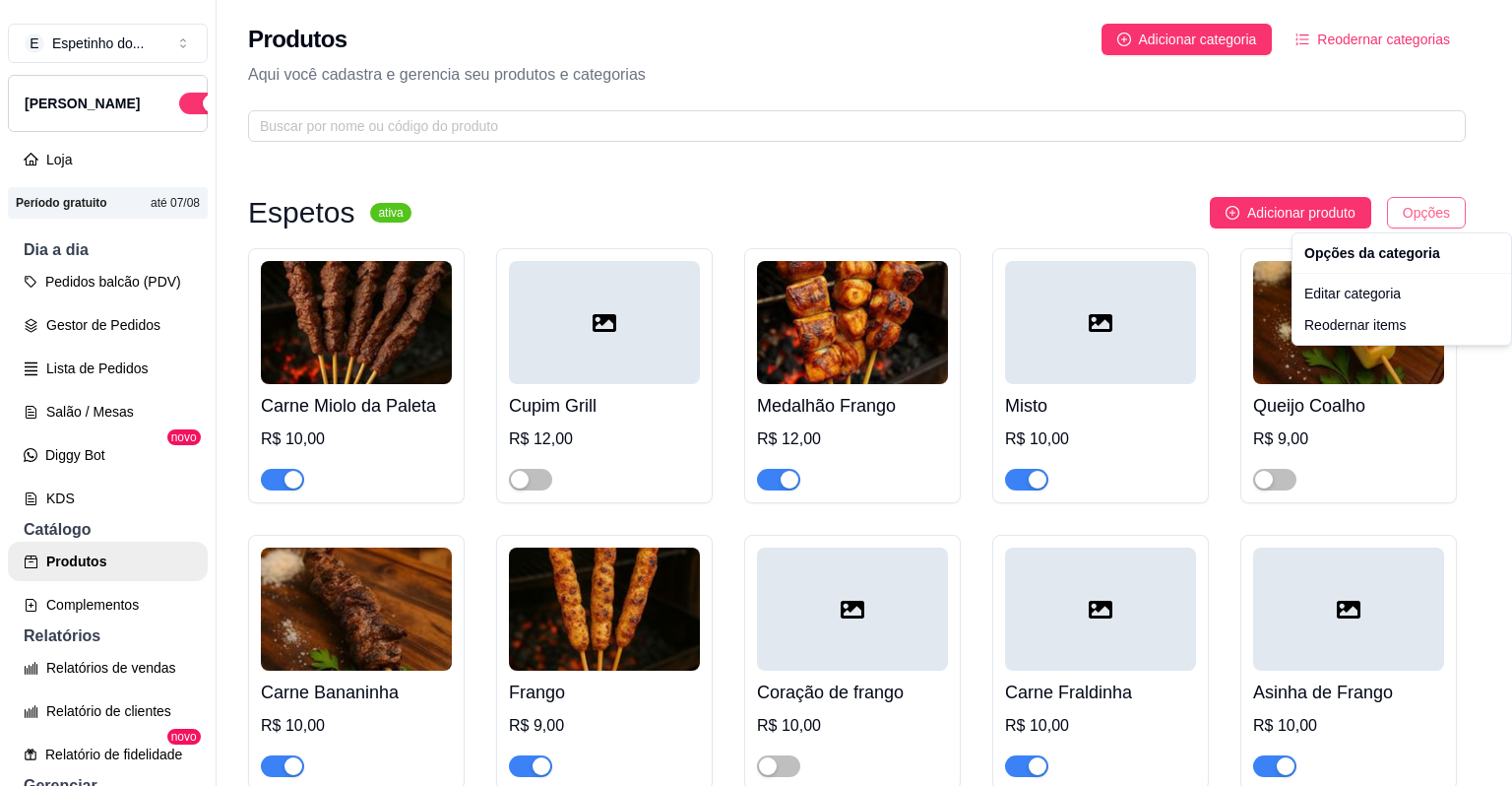 click on "E Espetinho do  ... Loja Aberta Loja Período gratuito até 07/08   Dia a dia Pedidos balcão (PDV) Gestor de Pedidos Lista de Pedidos Salão / Mesas Diggy Bot novo KDS Catálogo Produtos Complementos Relatórios Relatórios de vendas Relatório de clientes Relatório de fidelidade novo Gerenciar Entregadores novo Nota Fiscal (NFC-e) Controle de caixa Controle de fiado Cupons Clientes Estoque Configurações Diggy Planos Precisa de ajuda? Sair Produtos Adicionar categoria Reodernar categorias Aqui você cadastra e gerencia seu produtos e categorias Espetos ativa Adicionar produto Opções Carne Miolo da Paleta    R$ 10,00 Cupim Grill   R$ 12,00 Medalhão Frango   R$ 12,00 Misto   R$ 10,00 Queijo Coalho   R$ 9,00 Carne Bananinha   R$ 10,00 Frango   R$ 9,00 Coração de frango    R$ 10,00 Carne Fraldinha   R$ 10,00 Asinha de Frango   R$ 10,00 Costelinha Suina   R$ 12,50 Complemento ativa Adicionar produto Opções Pão De Alho   R$ 7,00 Complemento   R$ 9,00 Choripán   R$ 5,00 Bebidas ativa   31" at bounding box center [756, 393] 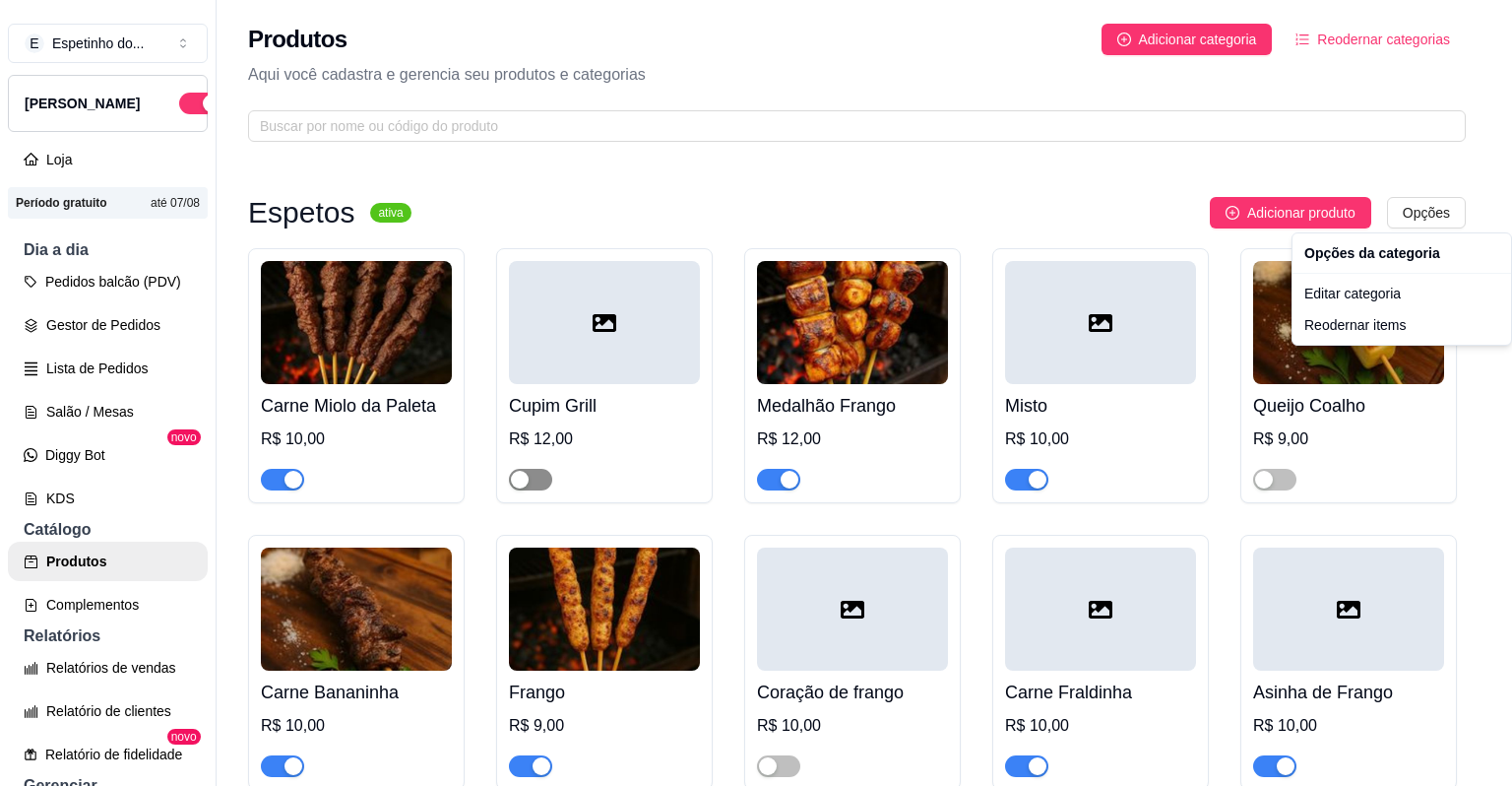 click on "E Espetinho do  ... Loja Aberta Loja Período gratuito até 07/08   Dia a dia Pedidos balcão (PDV) Gestor de Pedidos Lista de Pedidos Salão / Mesas Diggy Bot novo KDS Catálogo Produtos Complementos Relatórios Relatórios de vendas Relatório de clientes Relatório de fidelidade novo Gerenciar Entregadores novo Nota Fiscal (NFC-e) Controle de caixa Controle de fiado Cupons Clientes Estoque Configurações Diggy Planos Precisa de ajuda? Sair Produtos Adicionar categoria Reodernar categorias Aqui você cadastra e gerencia seu produtos e categorias Espetos ativa Adicionar produto Opções Carne Miolo da Paleta    R$ 10,00 Cupim Grill   R$ 12,00 Medalhão Frango   R$ 12,00 Misto   R$ 10,00 Queijo Coalho   R$ 9,00 Carne Bananinha   R$ 10,00 Frango   R$ 9,00 Coração de frango    R$ 10,00 Carne Fraldinha   R$ 10,00 Asinha de Frango   R$ 10,00 Costelinha Suina   R$ 12,50 Complemento ativa Adicionar produto Opções Pão De Alho   R$ 7,00 Complemento   R$ 9,00 Choripán   R$ 5,00 Bebidas ativa   31" at bounding box center [756, 393] 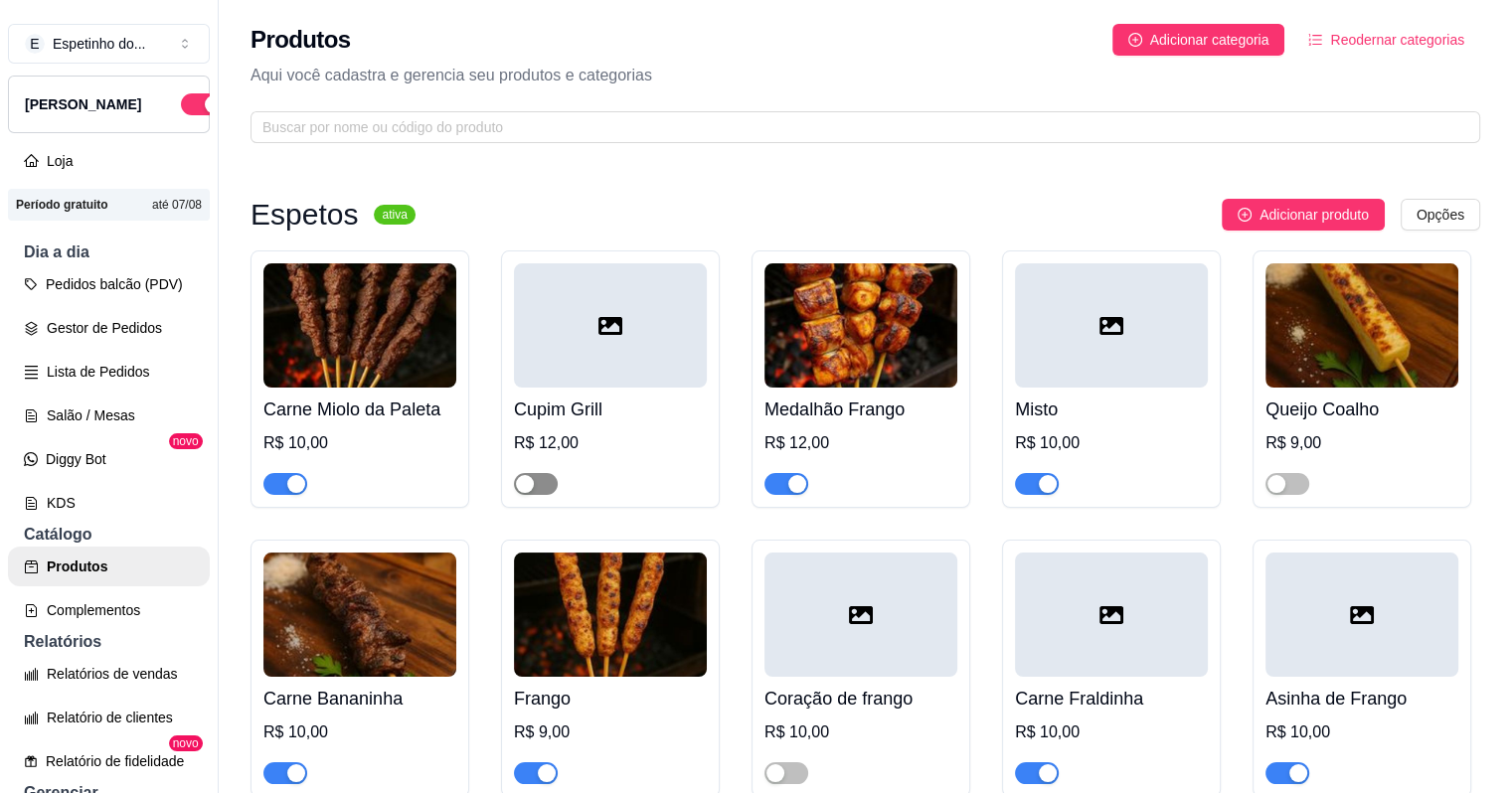 click at bounding box center (525, 484) 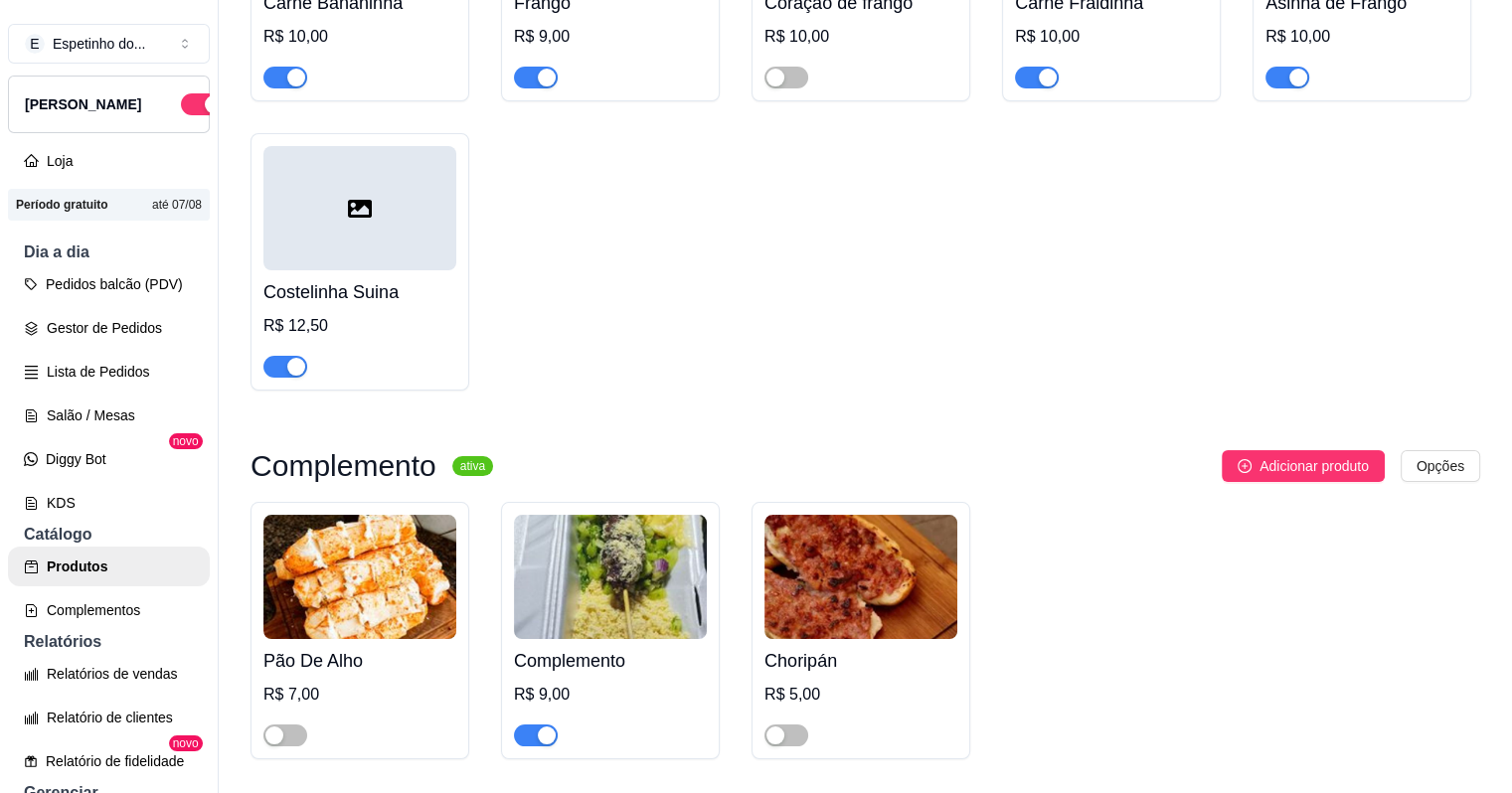 scroll, scrollTop: 795, scrollLeft: 0, axis: vertical 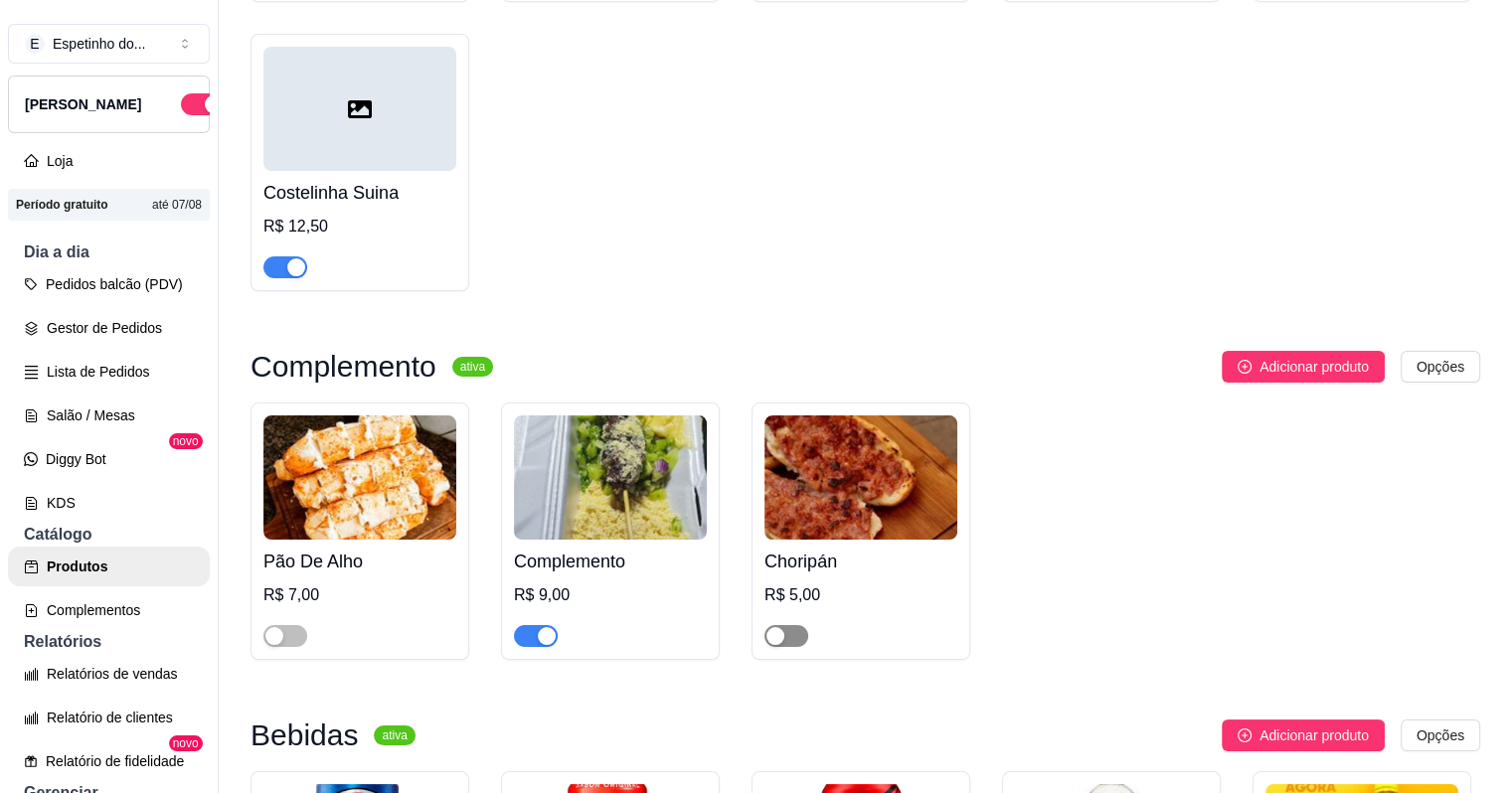 click at bounding box center [775, 636] 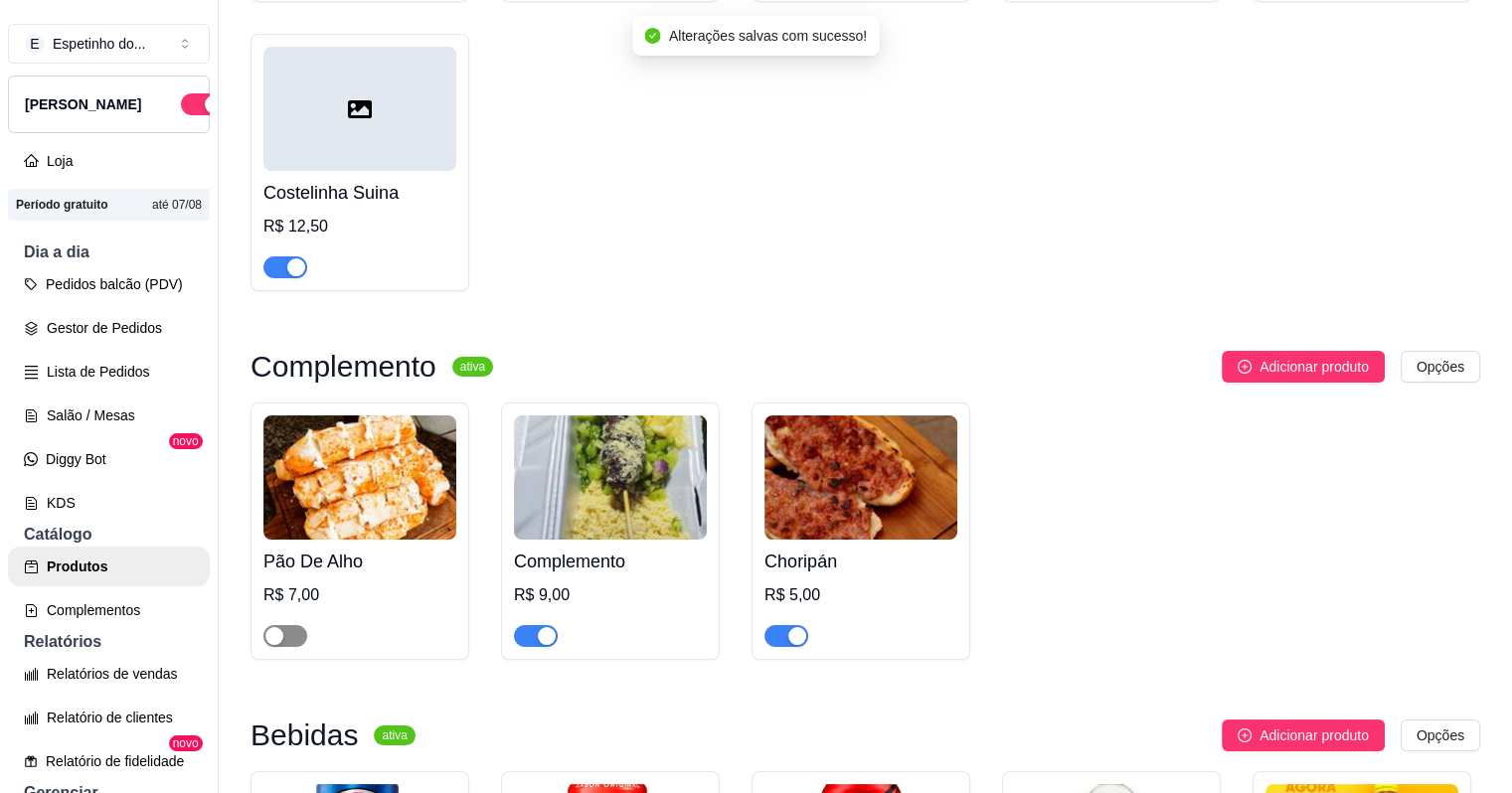 click at bounding box center (274, 636) 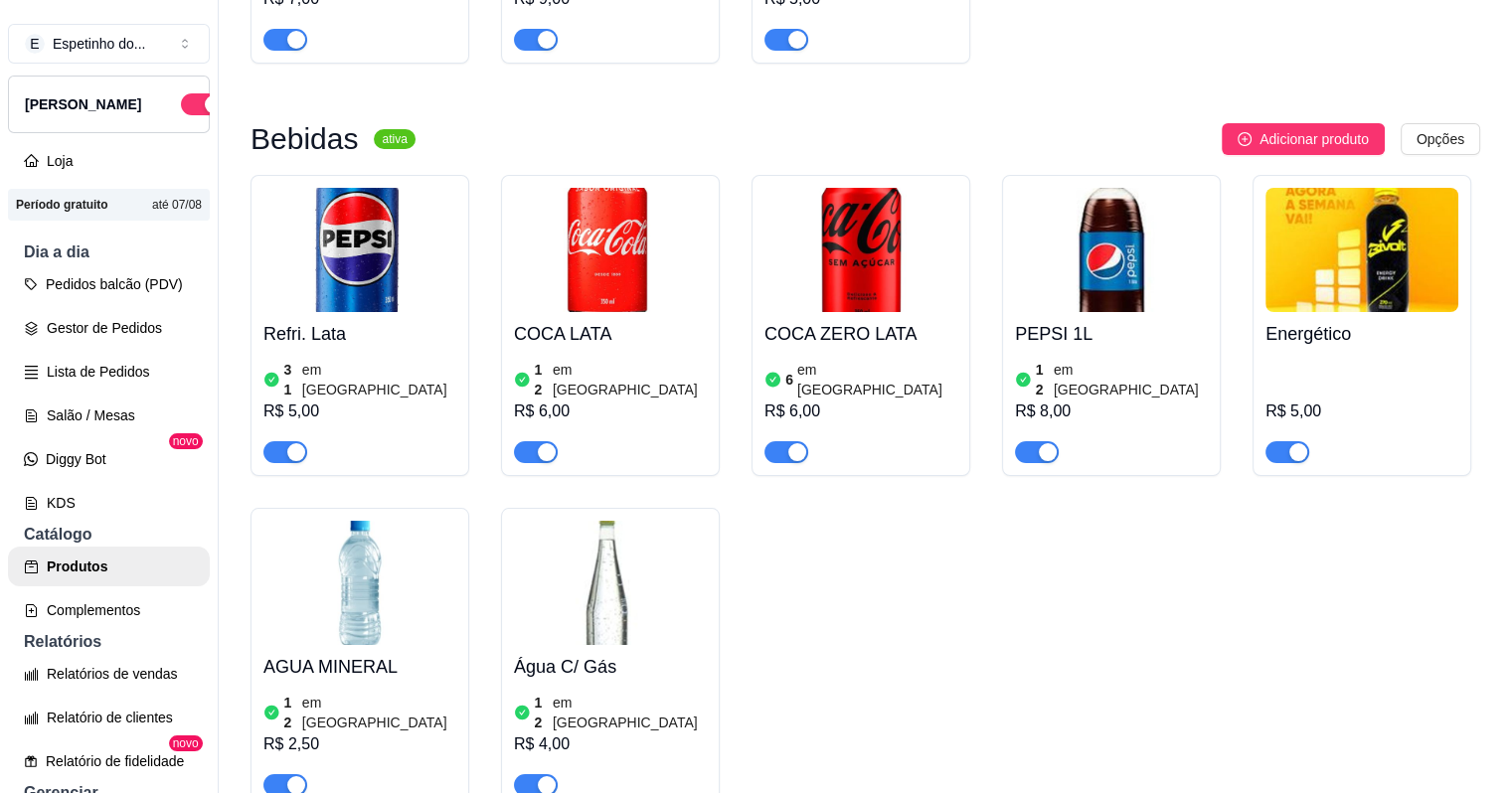 scroll, scrollTop: 1491, scrollLeft: 0, axis: vertical 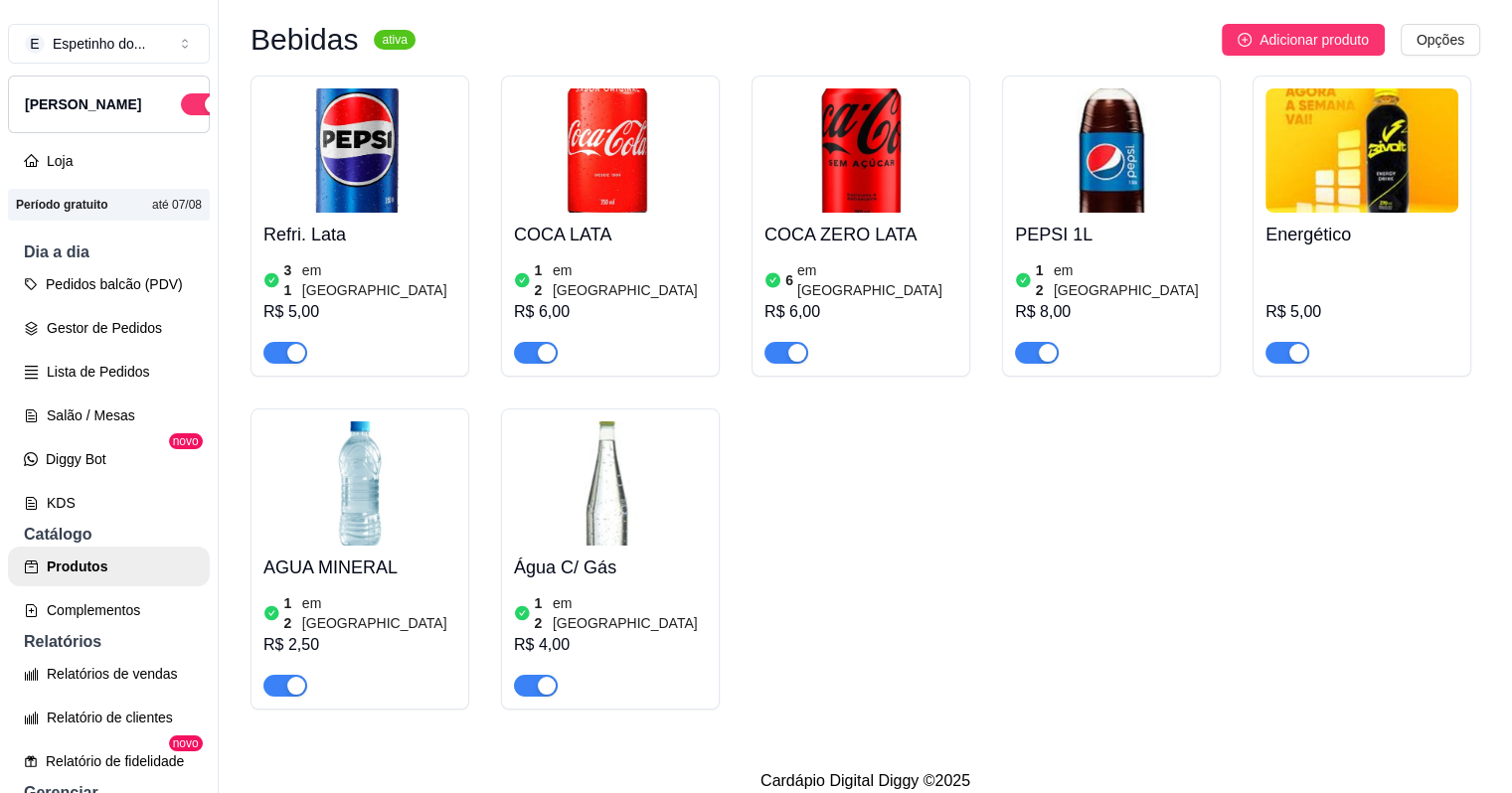 click at bounding box center (1298, 353) 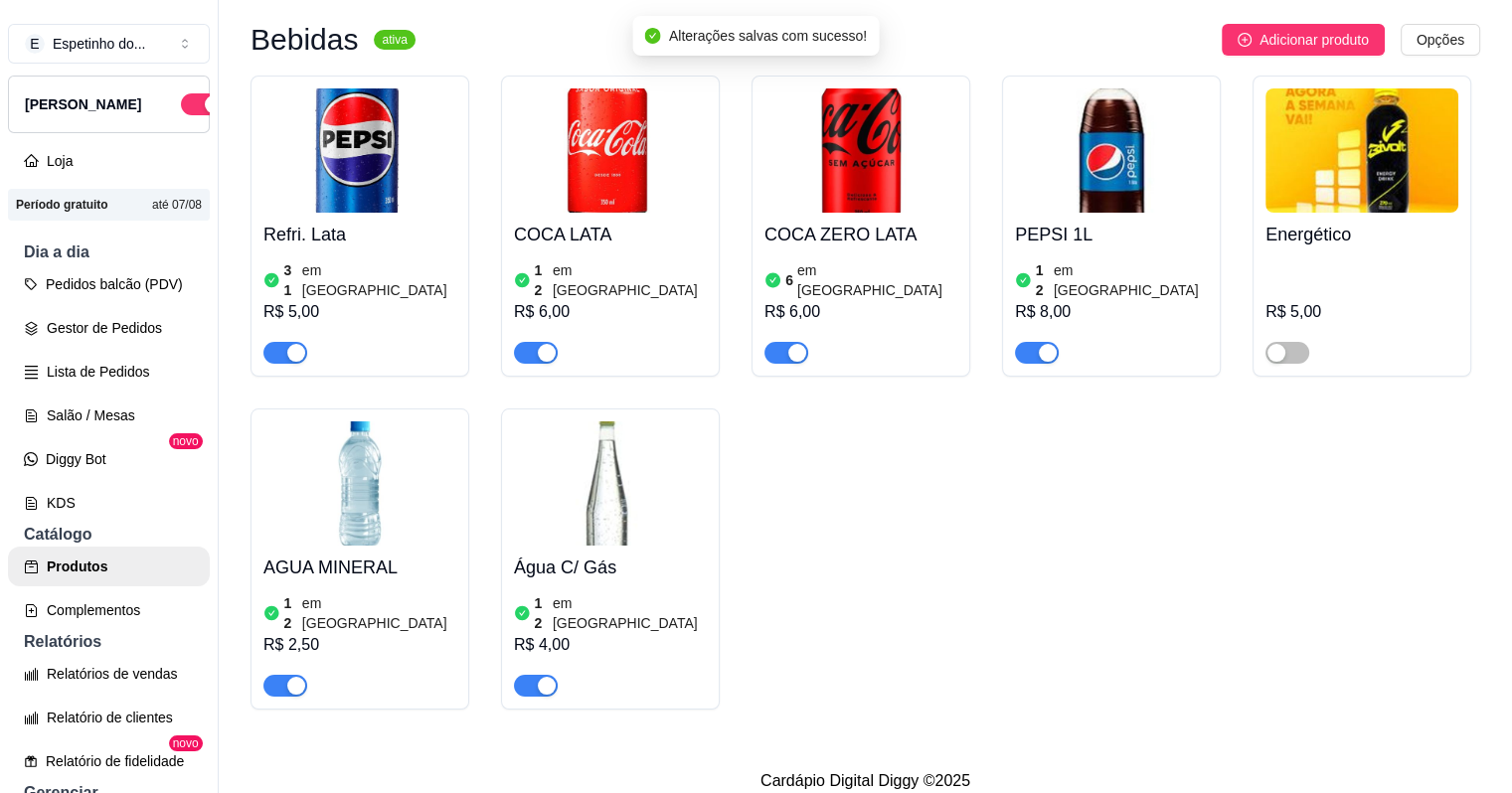 click on "Refri. Lata   31 em estoque R$ 5,00 COCA LATA   12 em estoque R$ 6,00 COCA ZERO LATA   6 em estoque R$ 6,00 PEPSI 1L   12 em estoque R$ 8,00 Energético    R$ 5,00 AGUA MINERAL   12 em estoque R$ 2,50 Água C/ Gás   12 em estoque R$ 4,00" at bounding box center (865, 393) 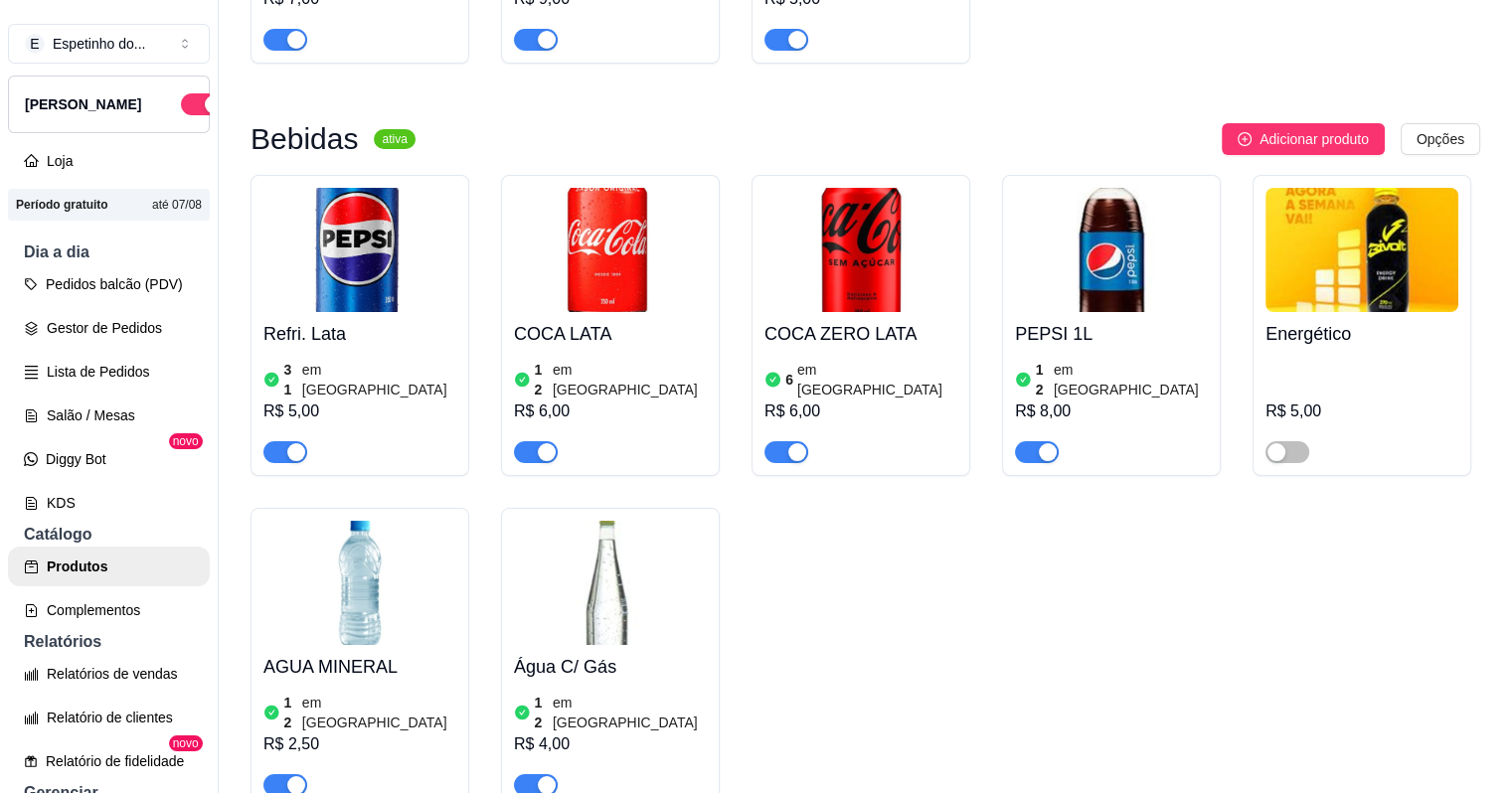 scroll, scrollTop: 1492, scrollLeft: 0, axis: vertical 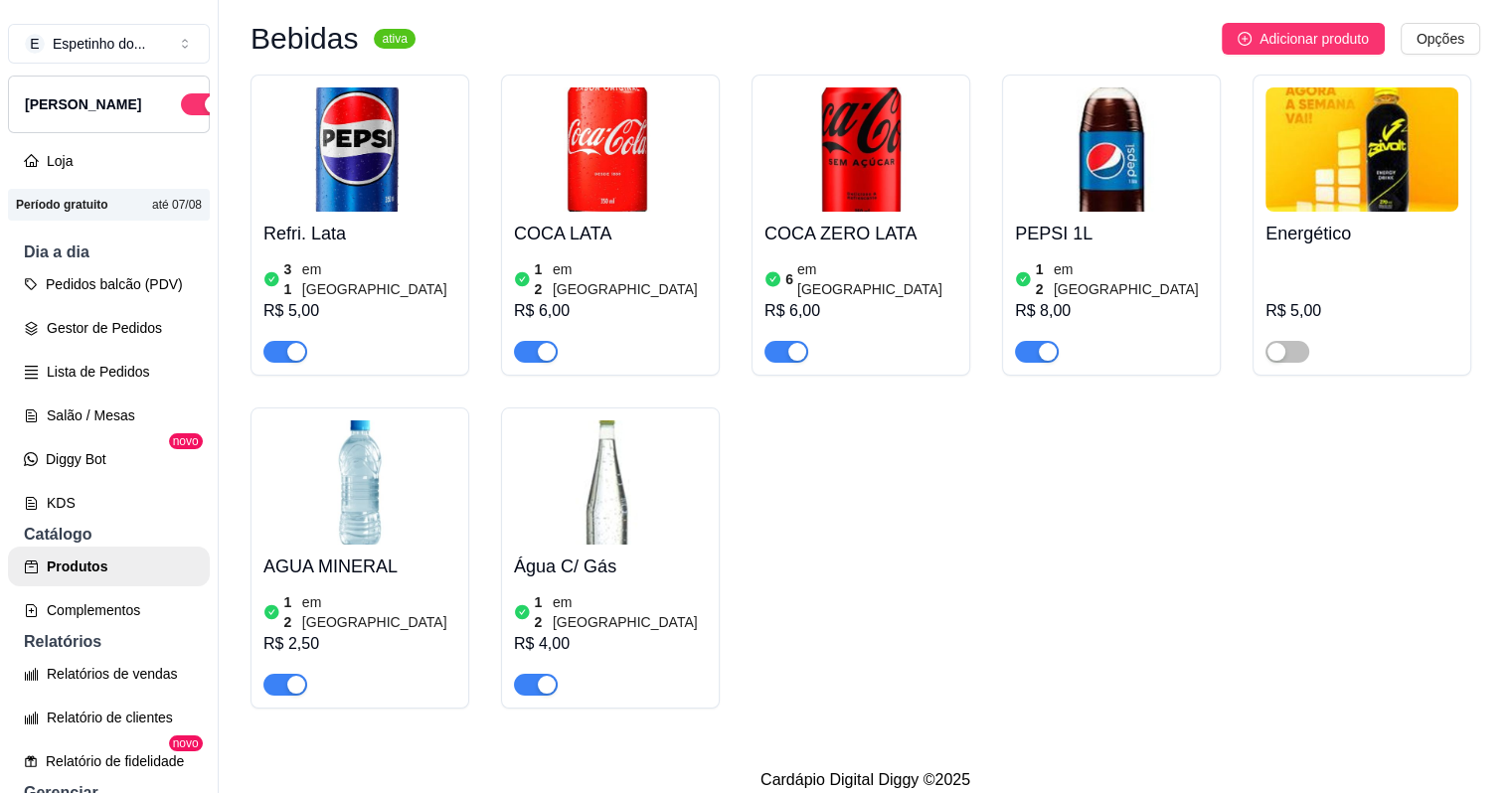 click at bounding box center [861, 149] 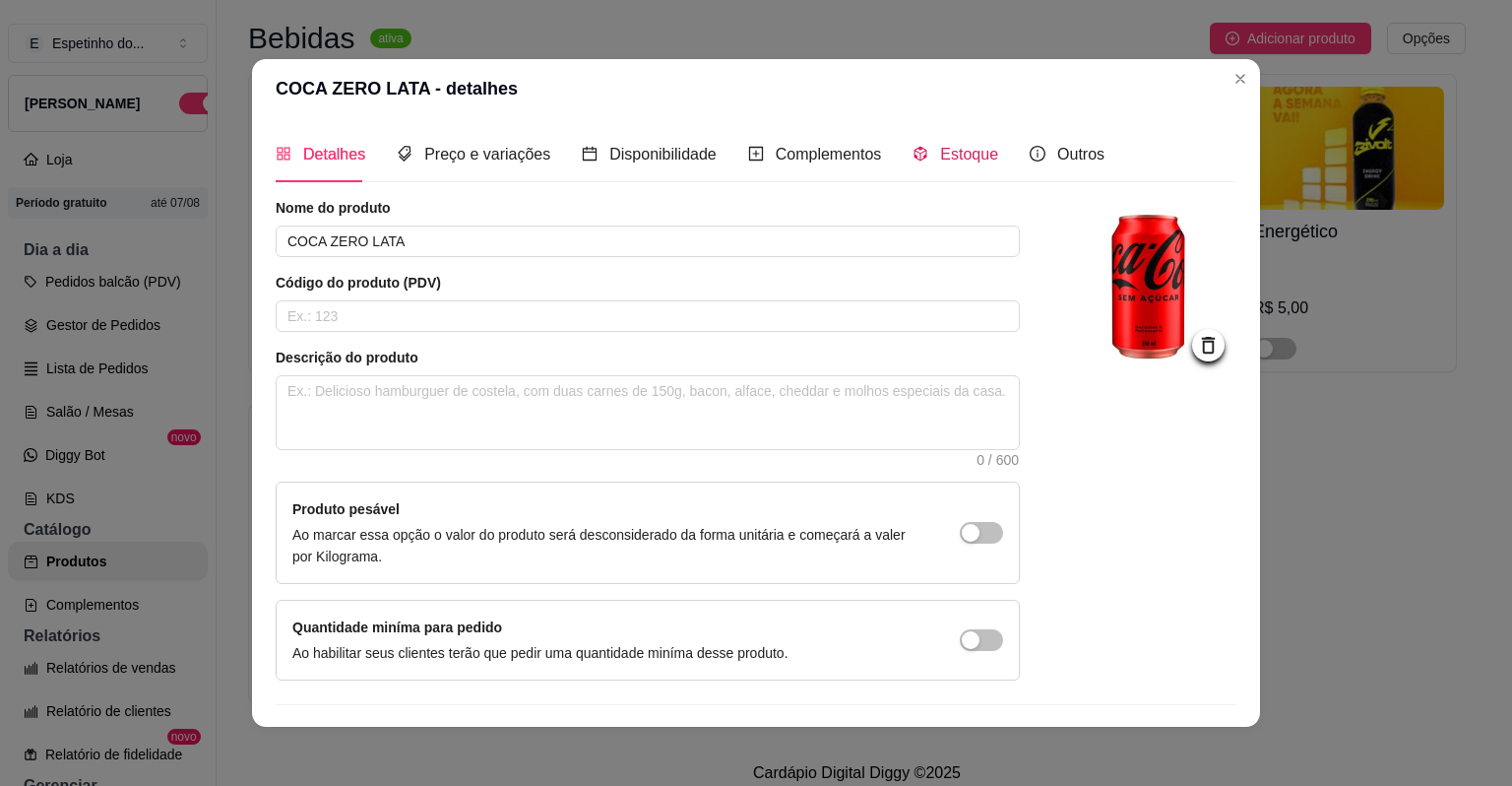 click on "Estoque" at bounding box center (969, 154) 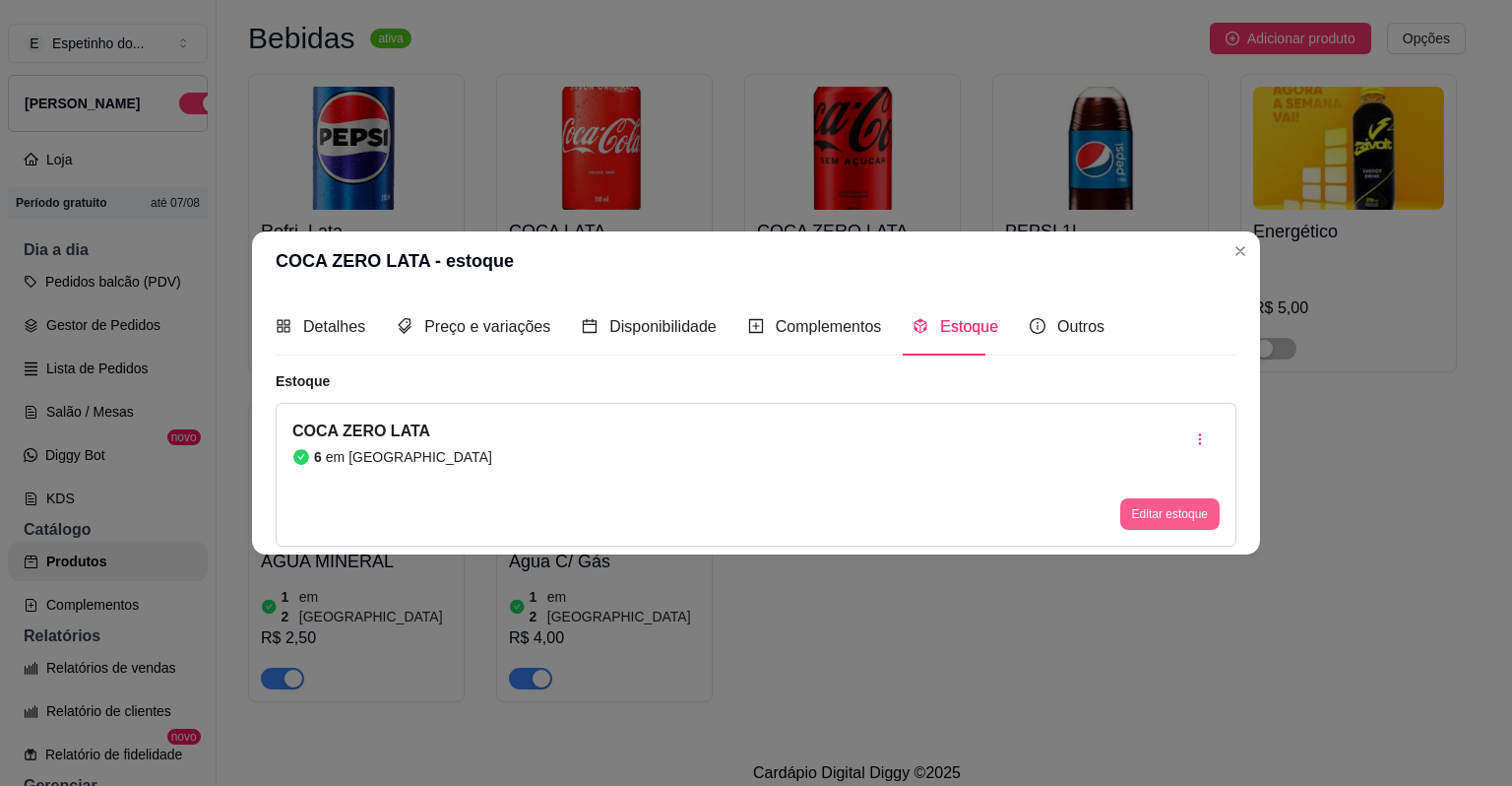 click on "Editar estoque" at bounding box center (1169, 514) 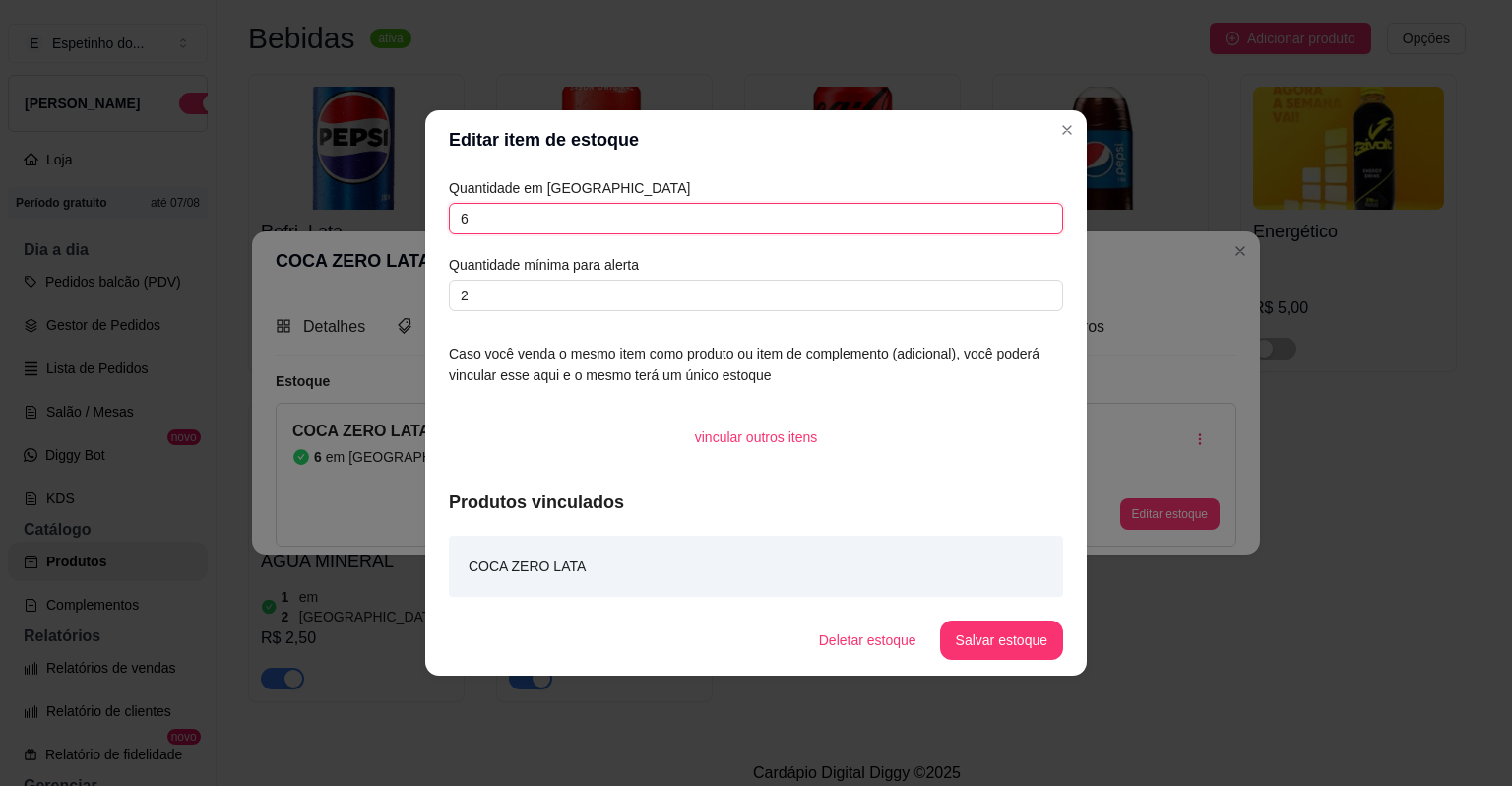 drag, startPoint x: 538, startPoint y: 215, endPoint x: 379, endPoint y: 229, distance: 159.61516 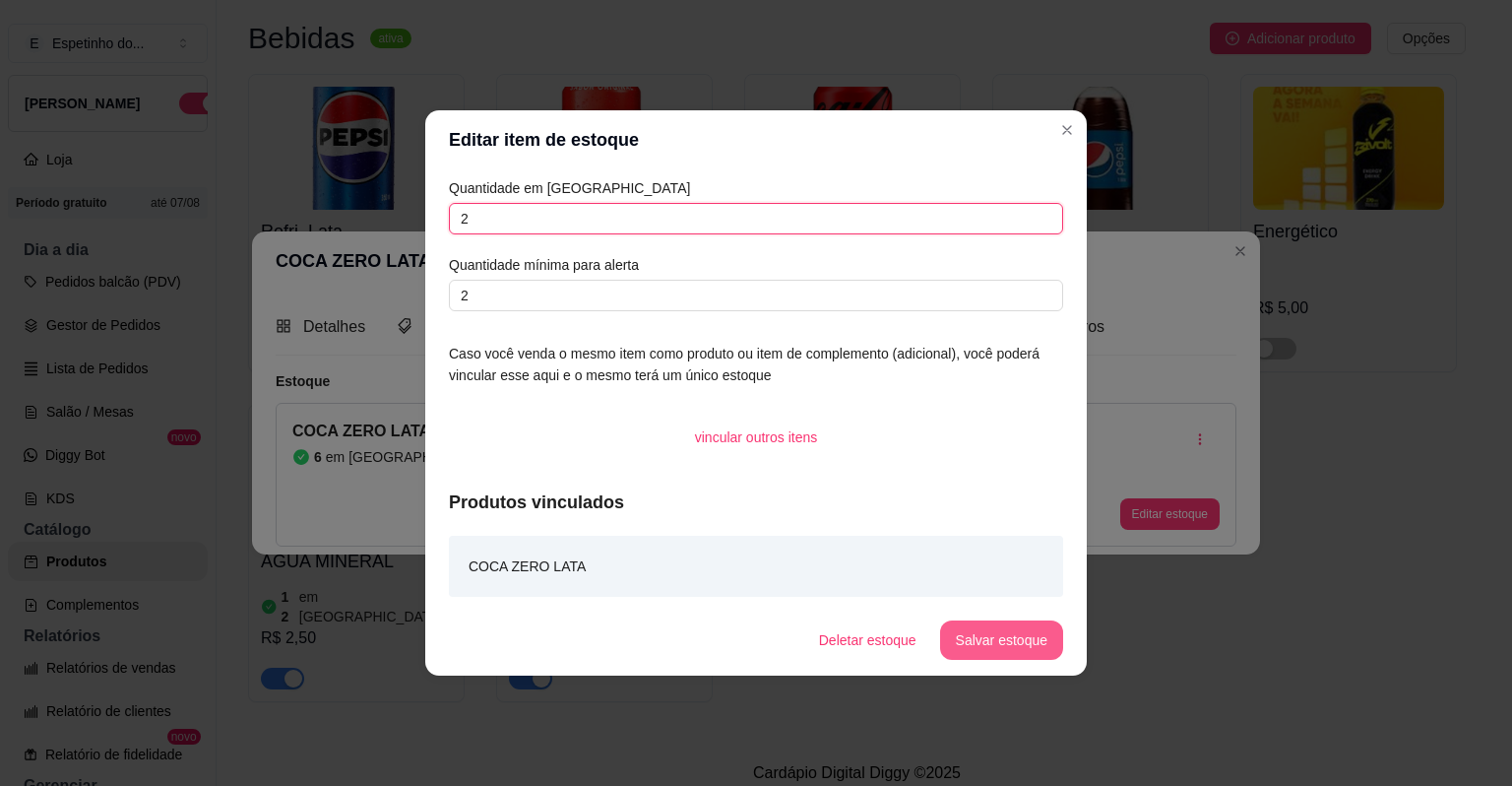 type on "2" 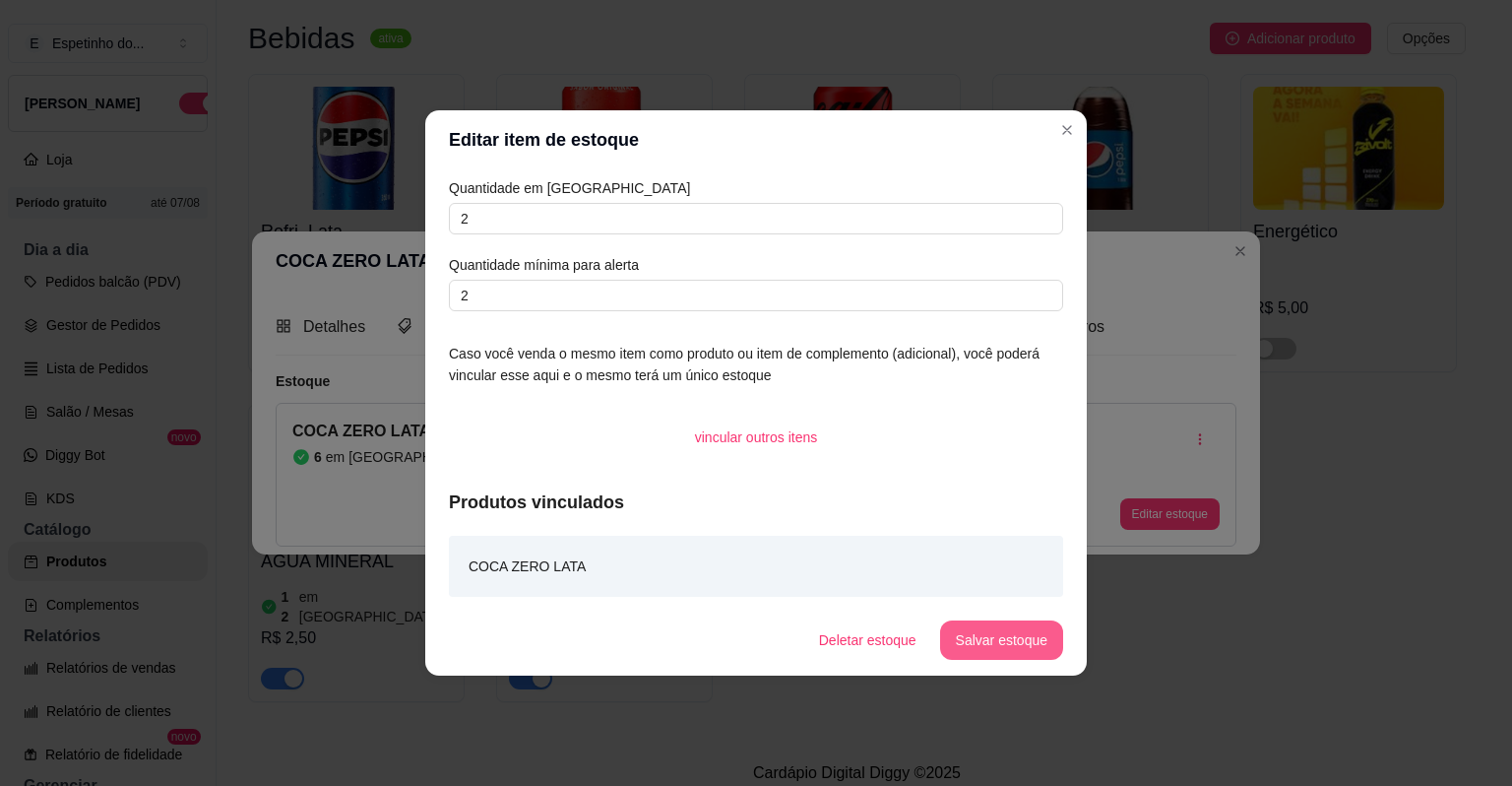 click on "Salvar estoque" at bounding box center (1001, 640) 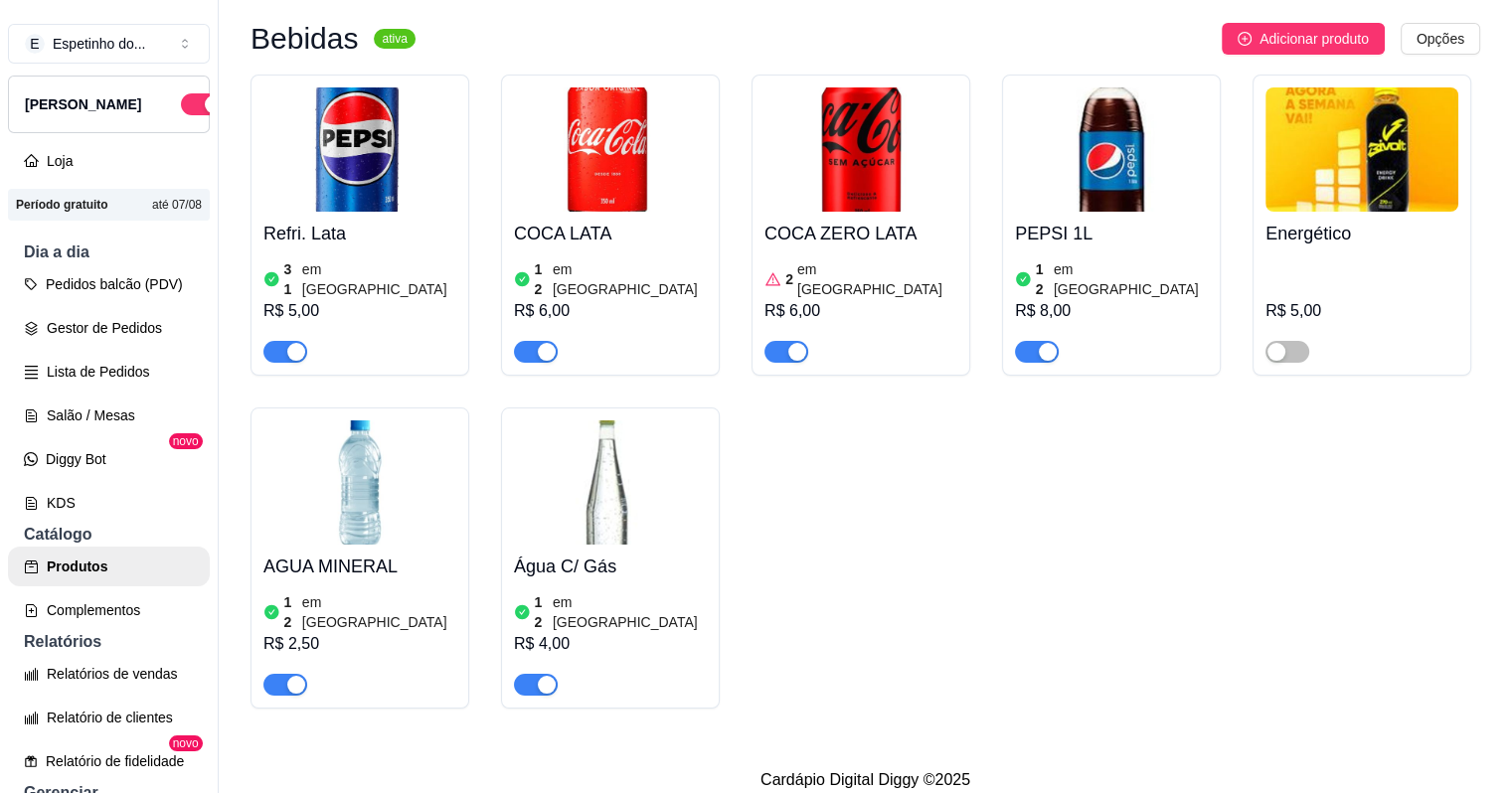 scroll, scrollTop: 1392, scrollLeft: 0, axis: vertical 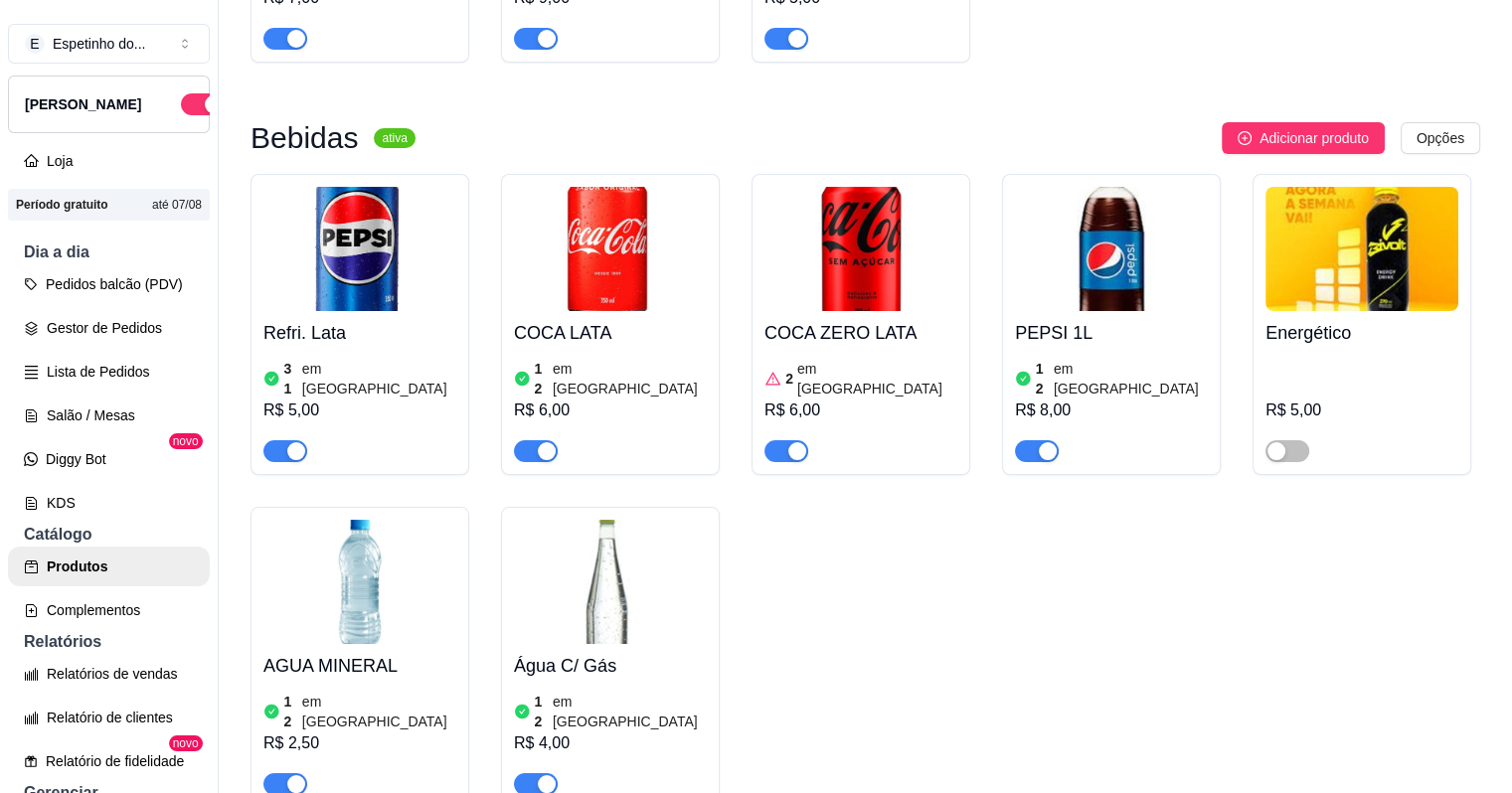 click at bounding box center (1111, 248) 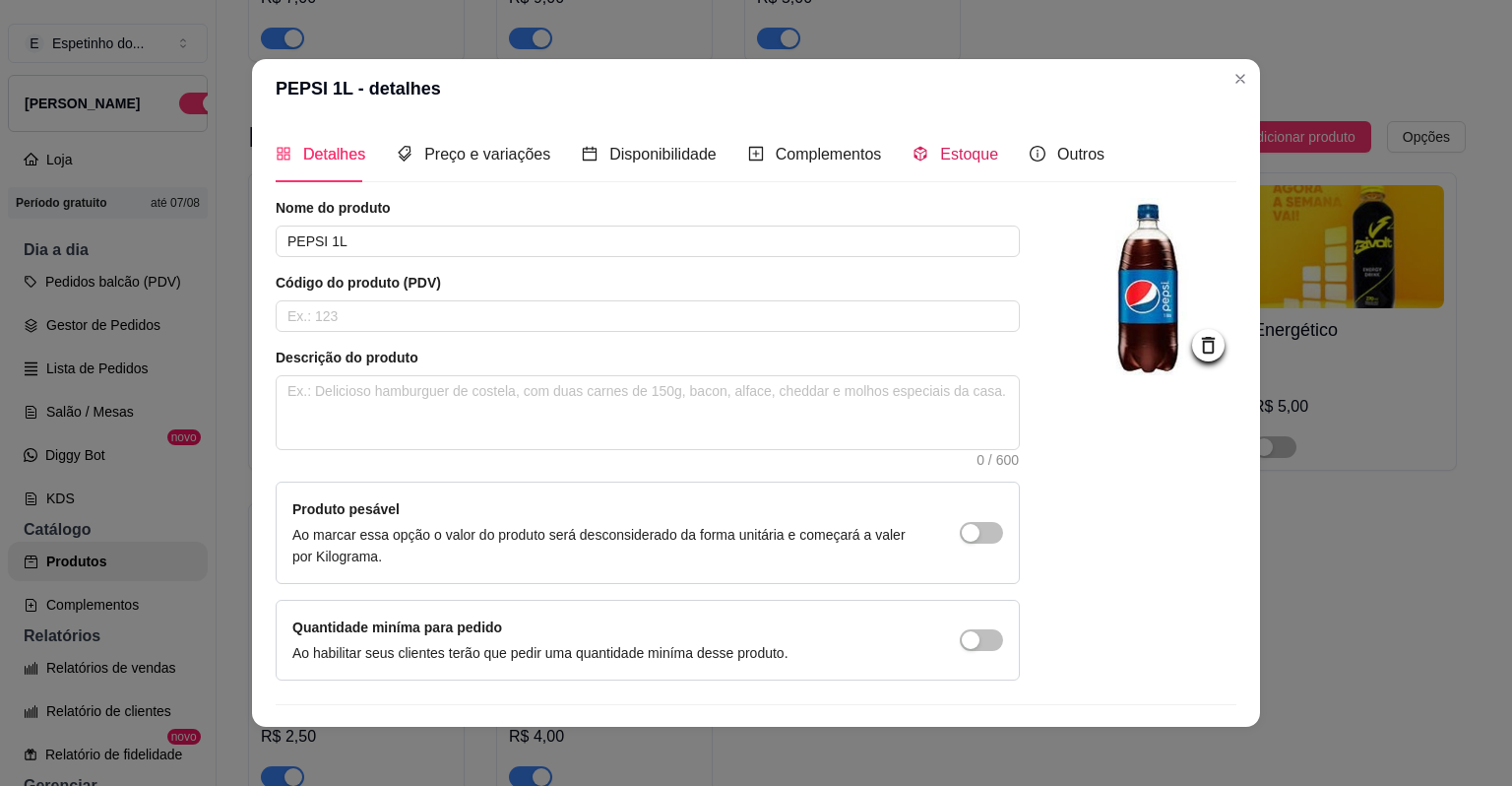 click on "Estoque" at bounding box center (969, 154) 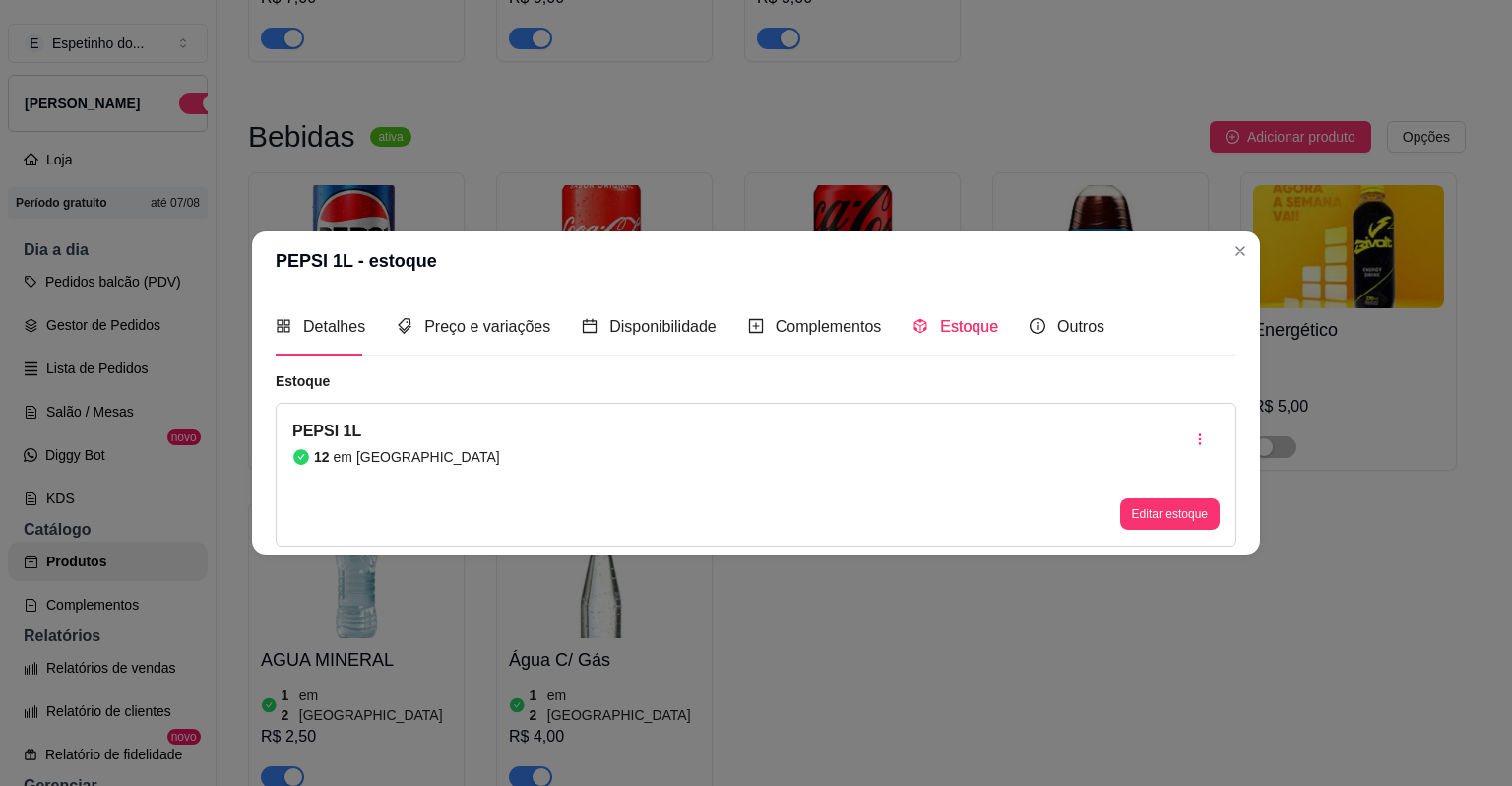 type 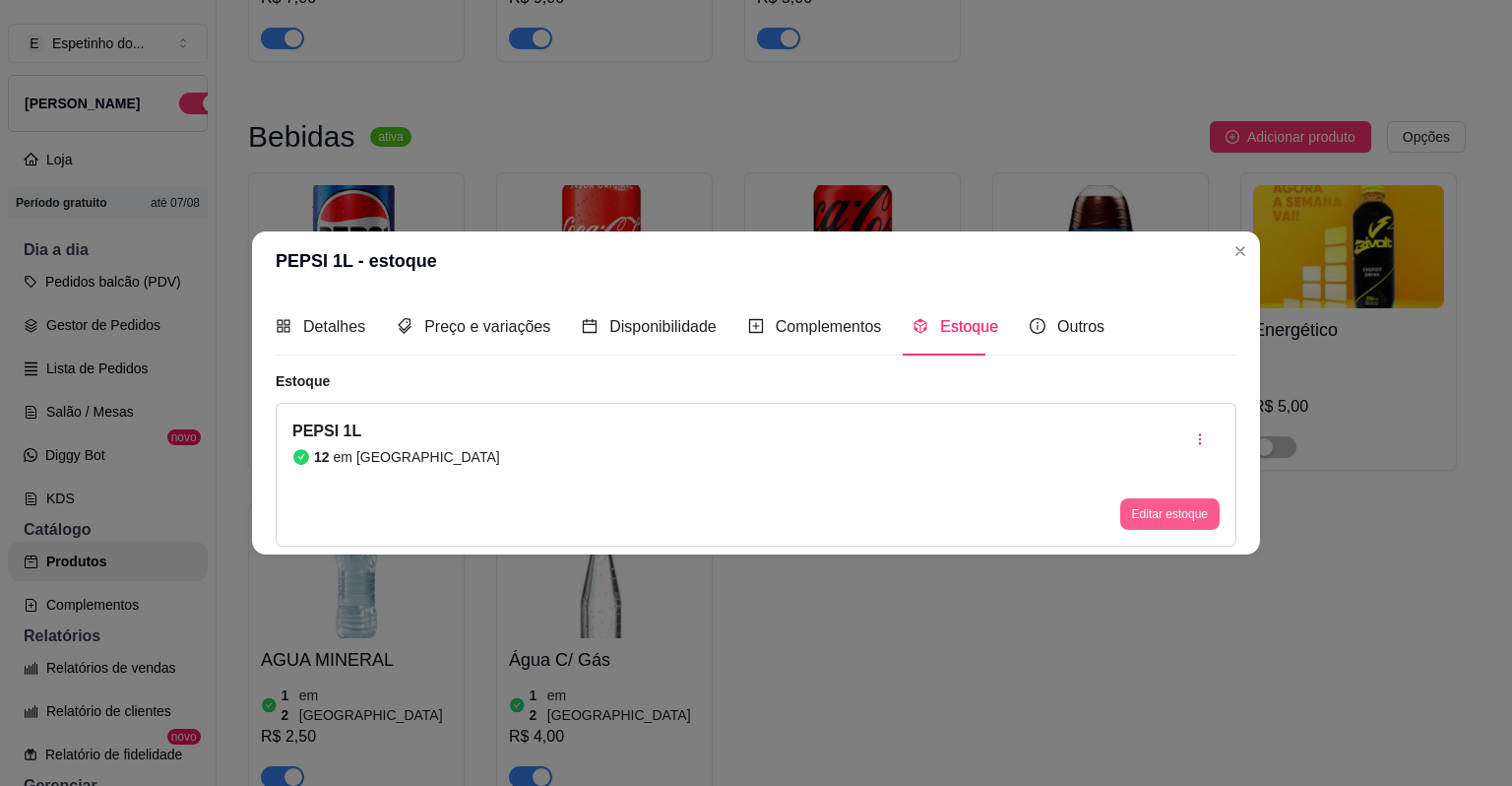click on "Editar estoque" at bounding box center (1169, 514) 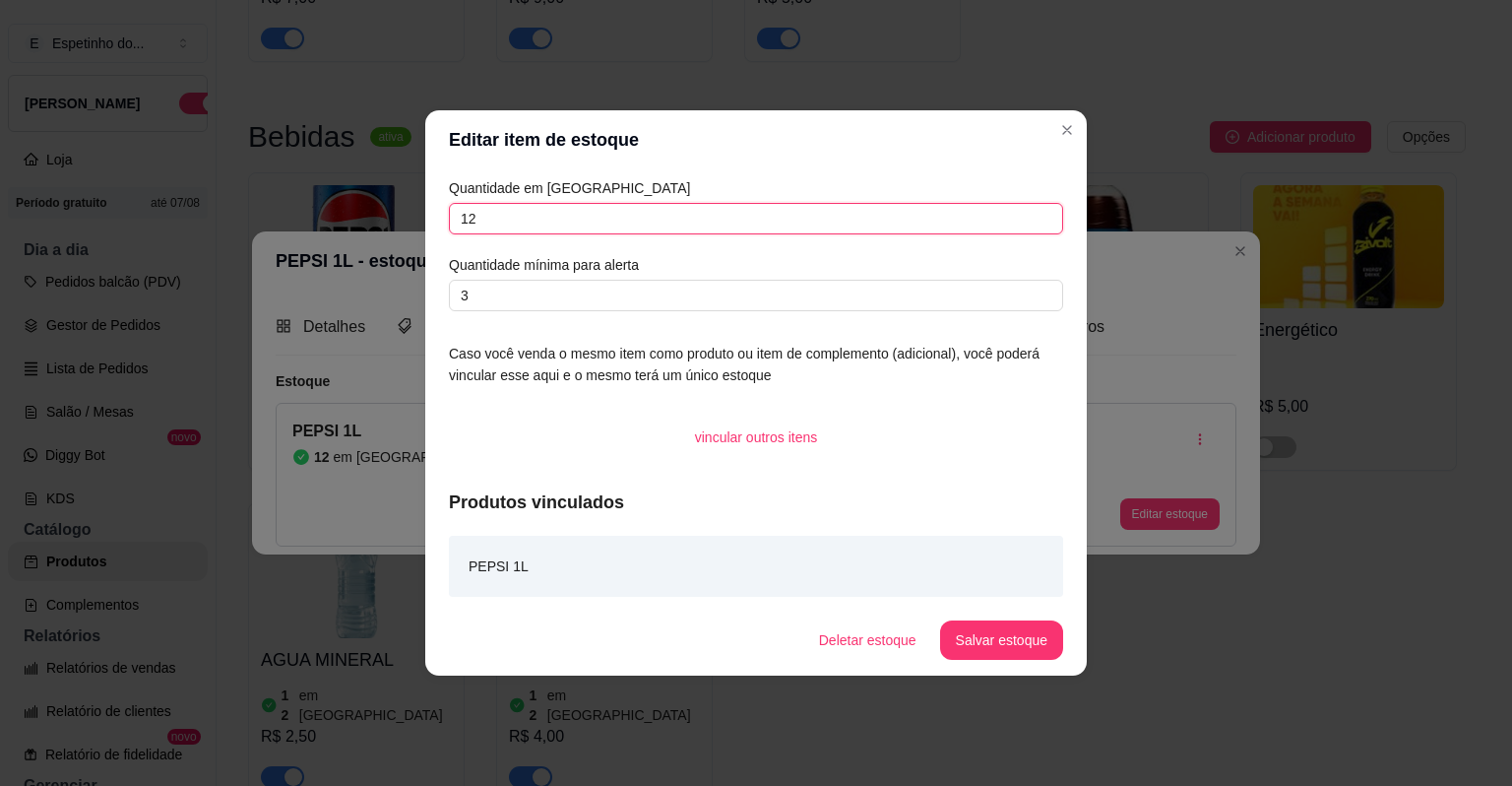 drag, startPoint x: 598, startPoint y: 221, endPoint x: 421, endPoint y: 222, distance: 177.00282 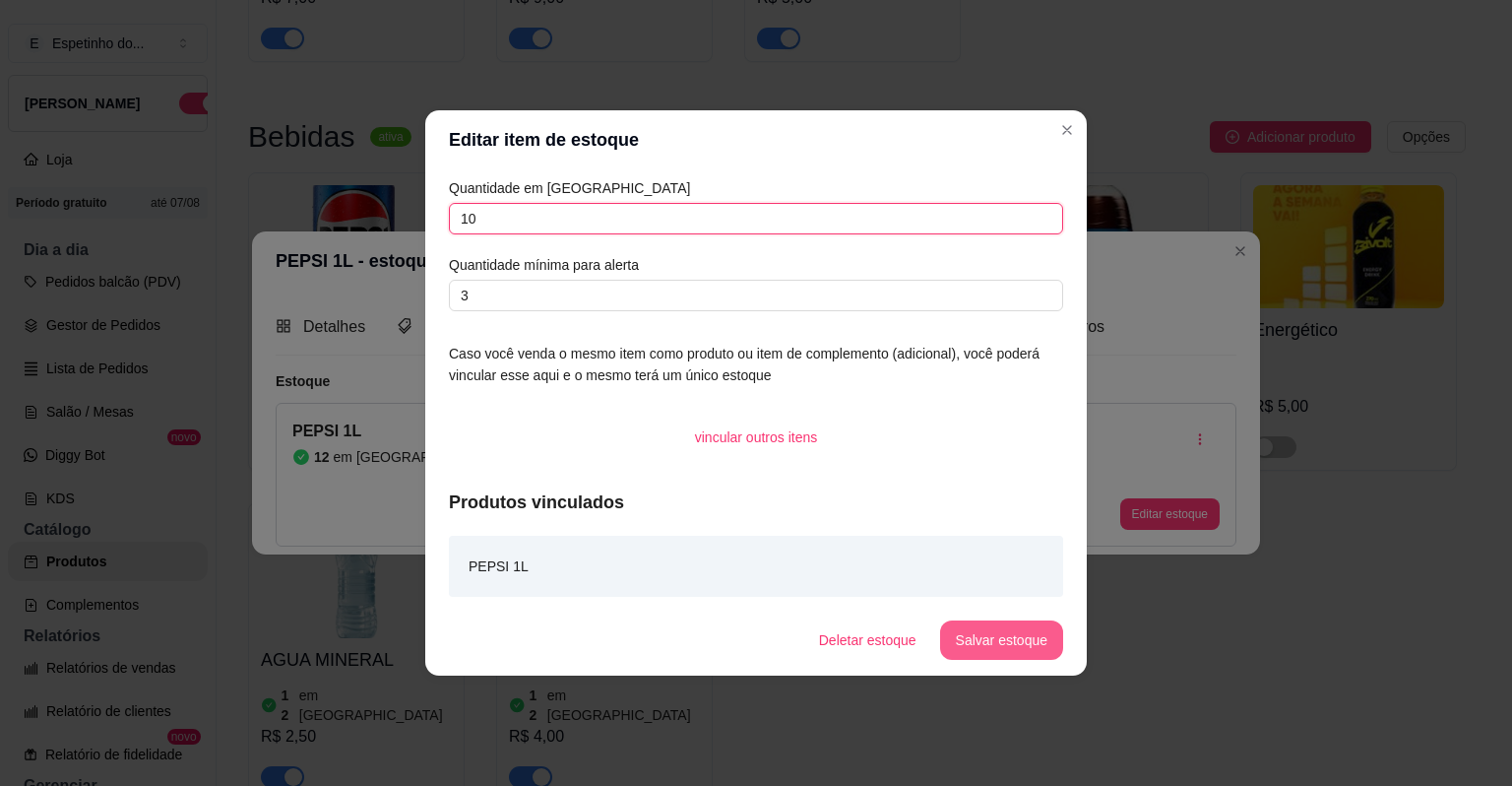 type on "10" 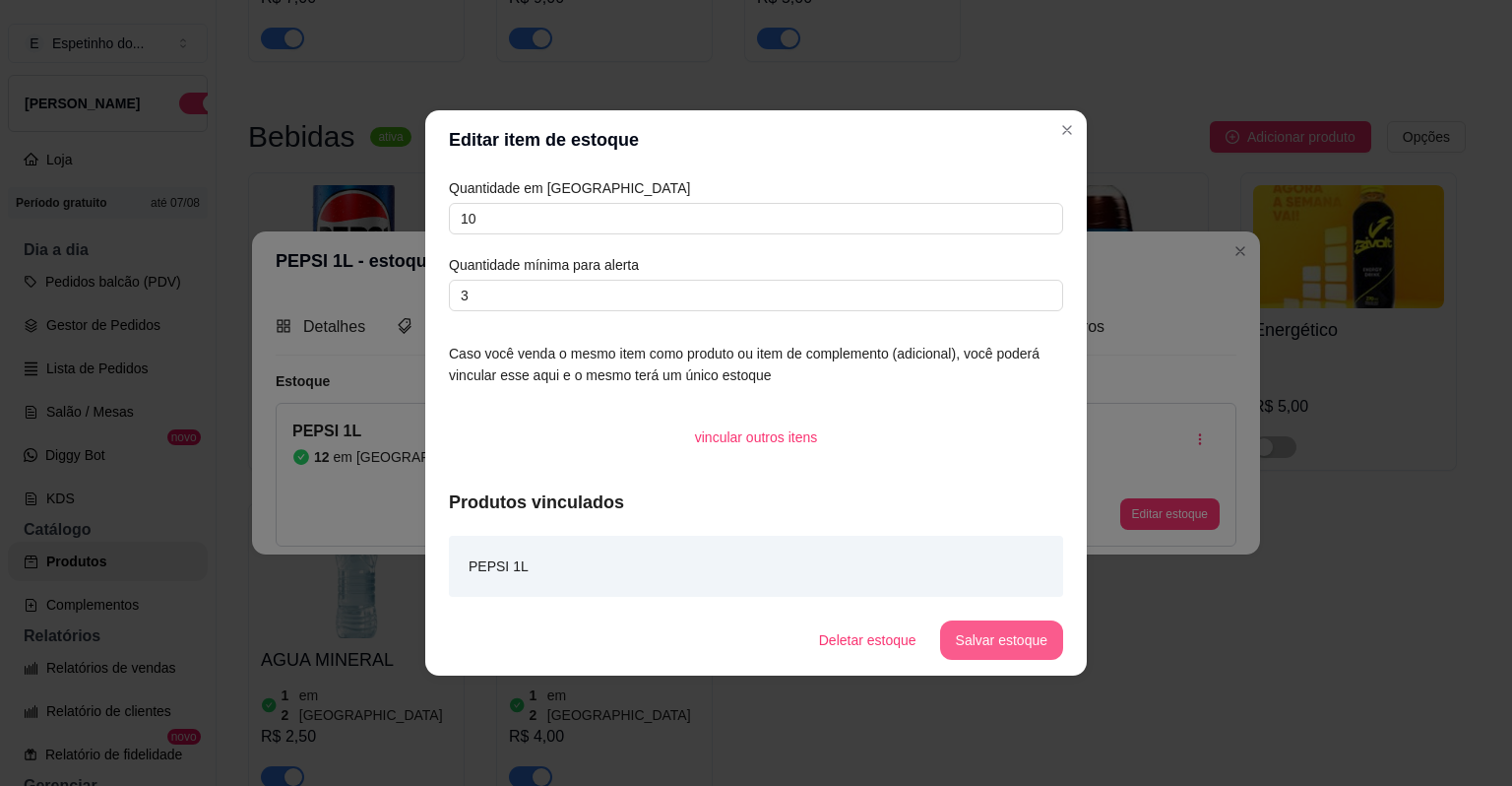 click on "Salvar estoque" at bounding box center (1001, 640) 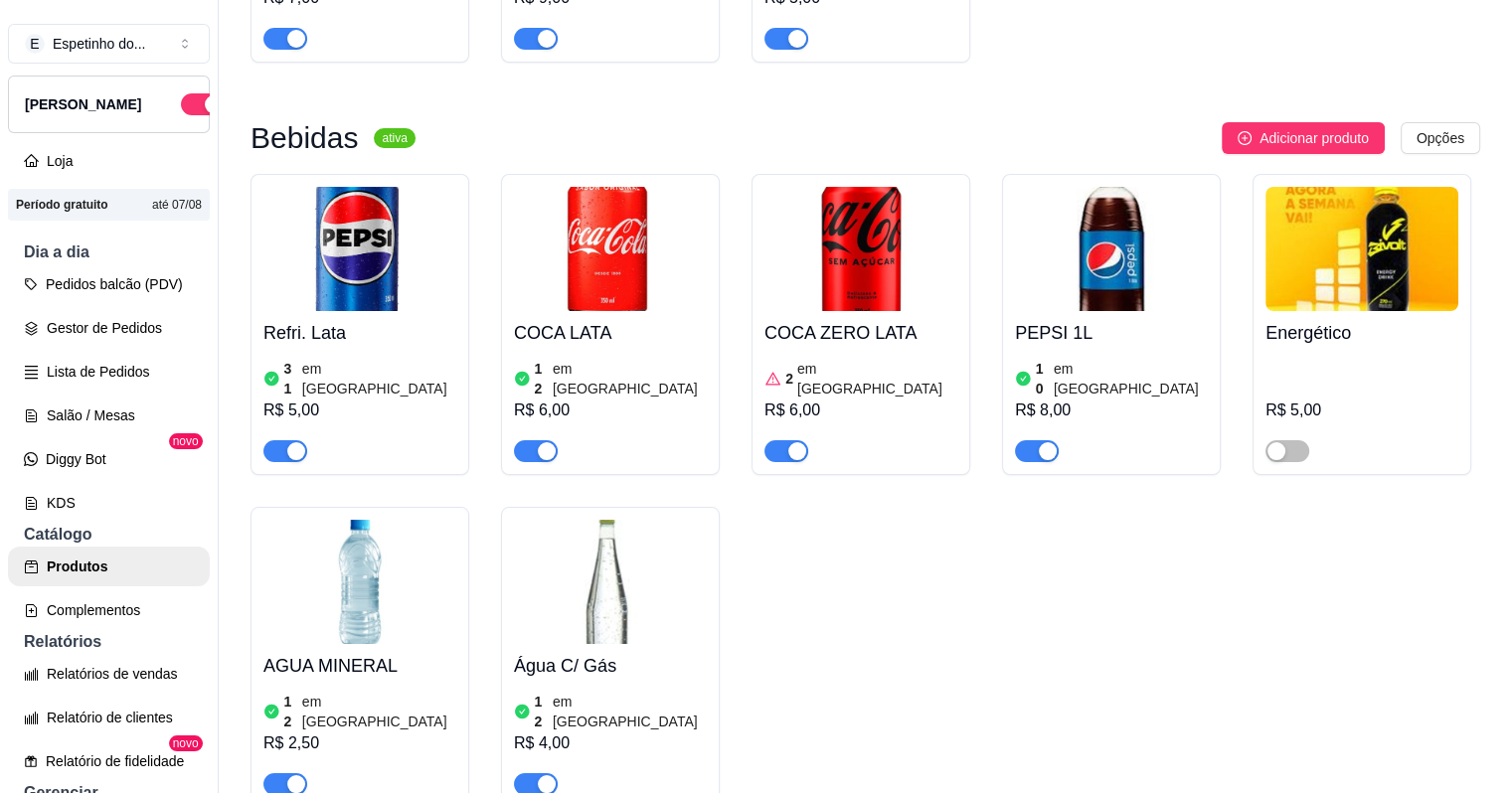click on "Refri. Lata   31 em estoque R$ 5,00 COCA LATA   12 em estoque R$ 6,00 COCA ZERO LATA   2 em estoque R$ 6,00 PEPSI 1L   10 em estoque R$ 8,00 Energético    R$ 5,00 AGUA MINERAL   12 em estoque R$ 2,50 Água C/ Gás   12 em estoque R$ 4,00" at bounding box center [865, 491] 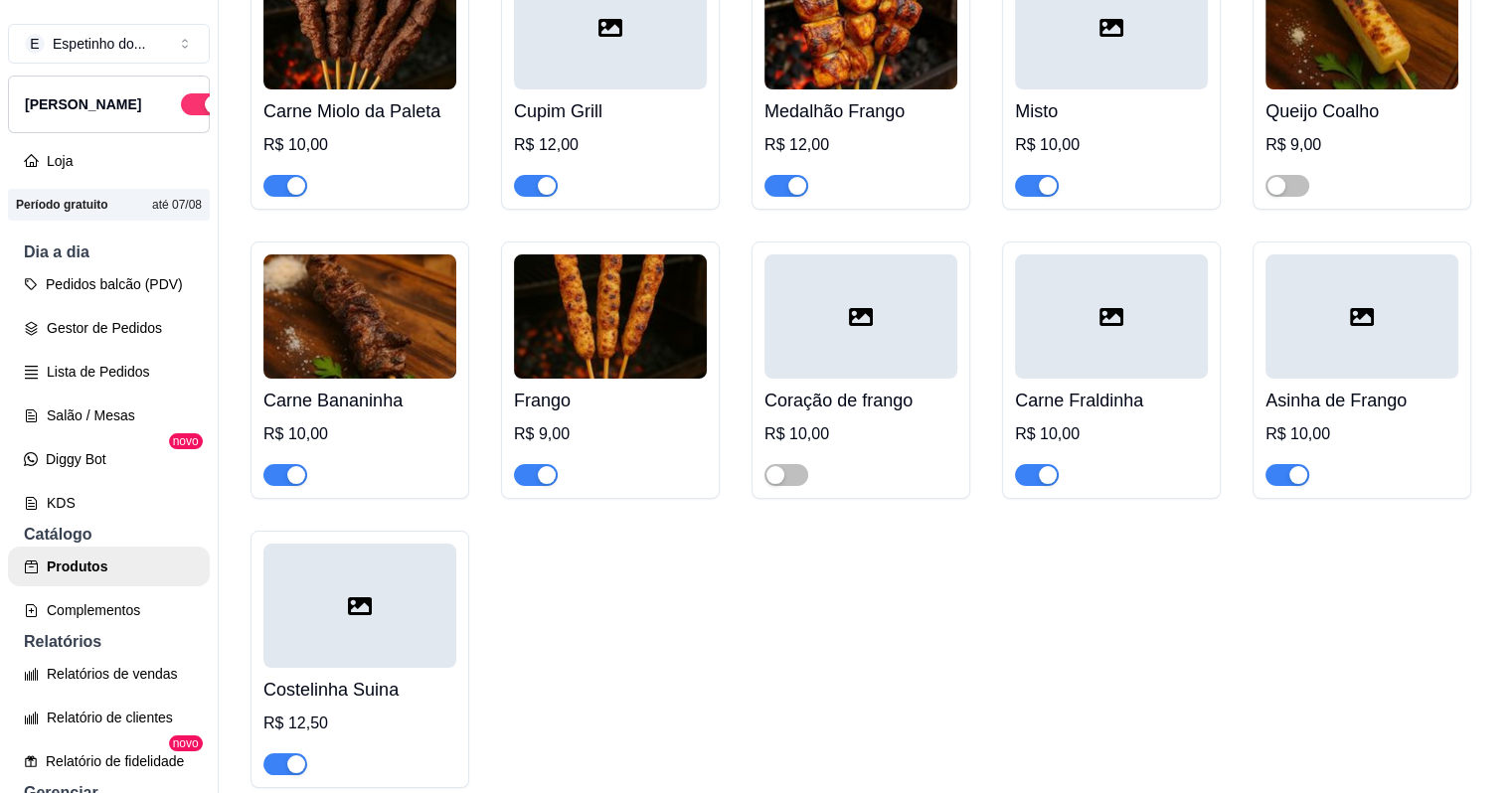 scroll, scrollTop: 99, scrollLeft: 0, axis: vertical 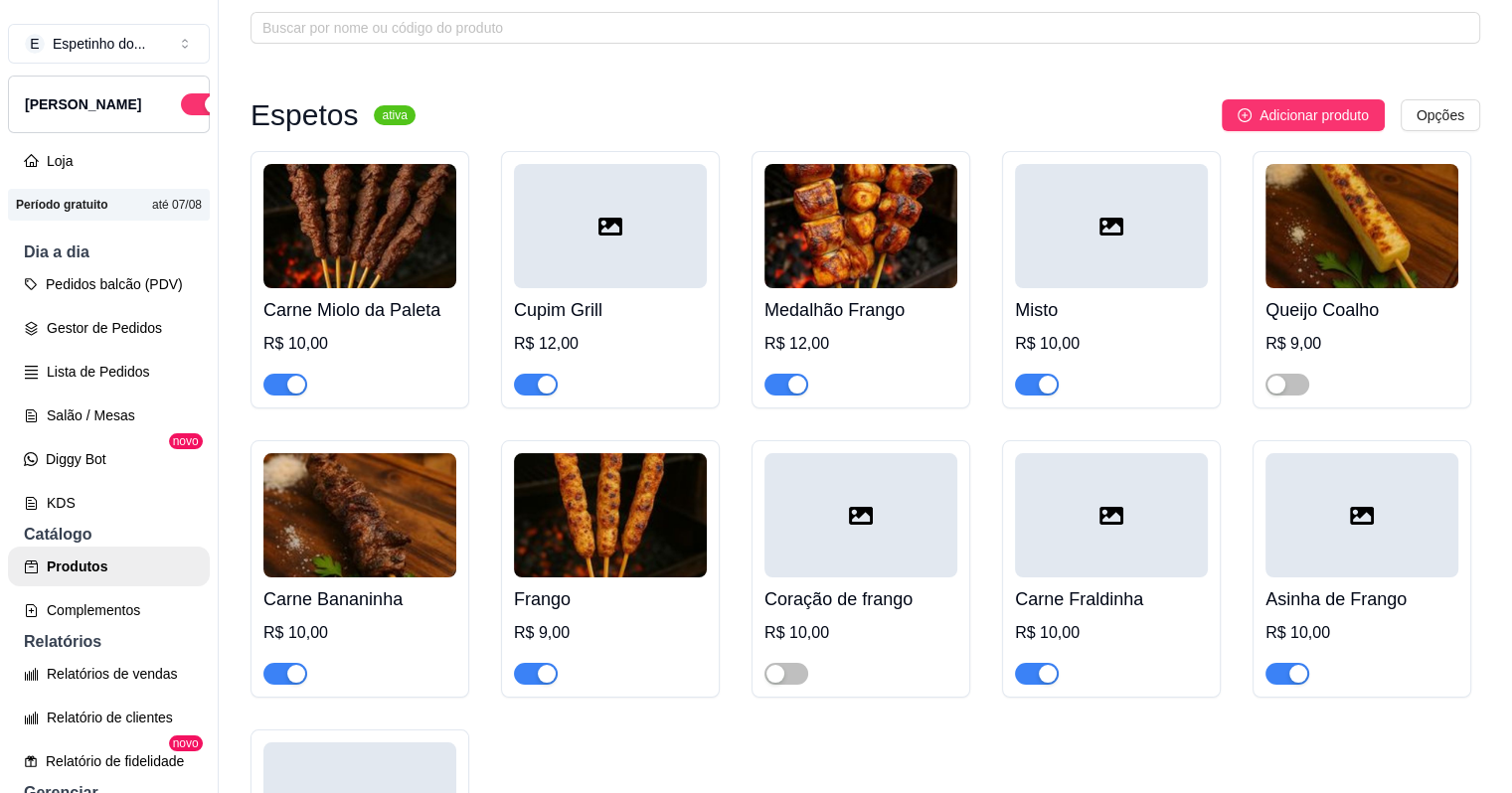 click at bounding box center [360, 226] 